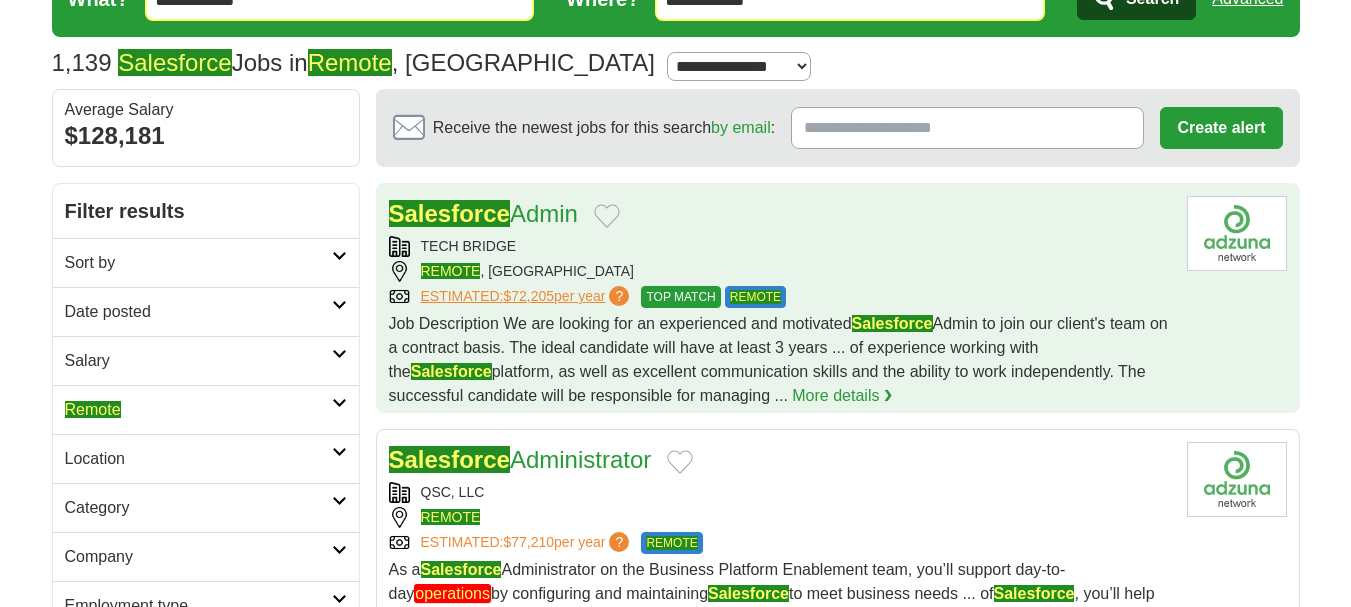 scroll, scrollTop: 0, scrollLeft: 0, axis: both 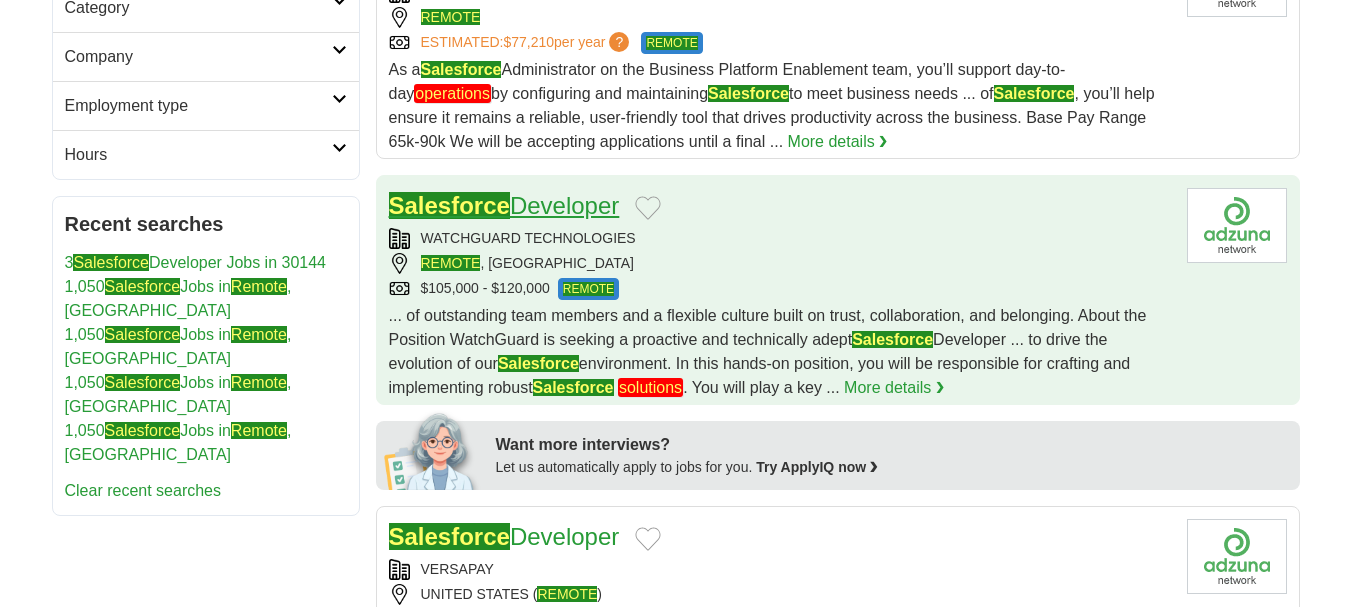 click on "Salesforce" 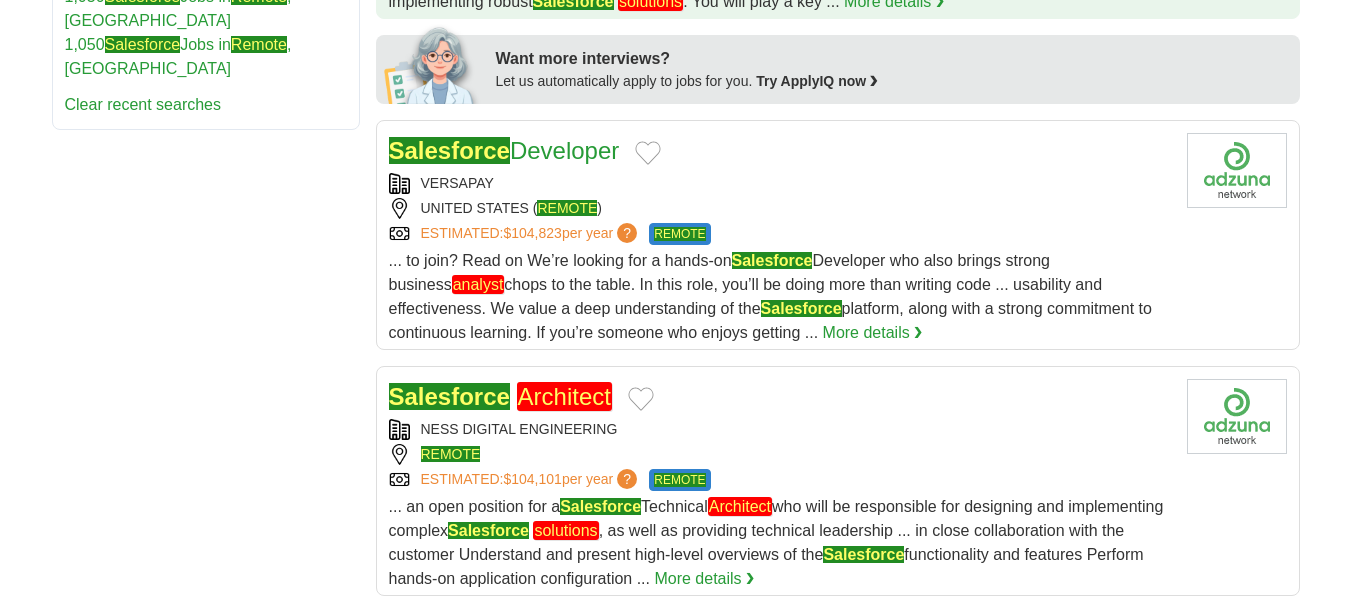 scroll, scrollTop: 1000, scrollLeft: 0, axis: vertical 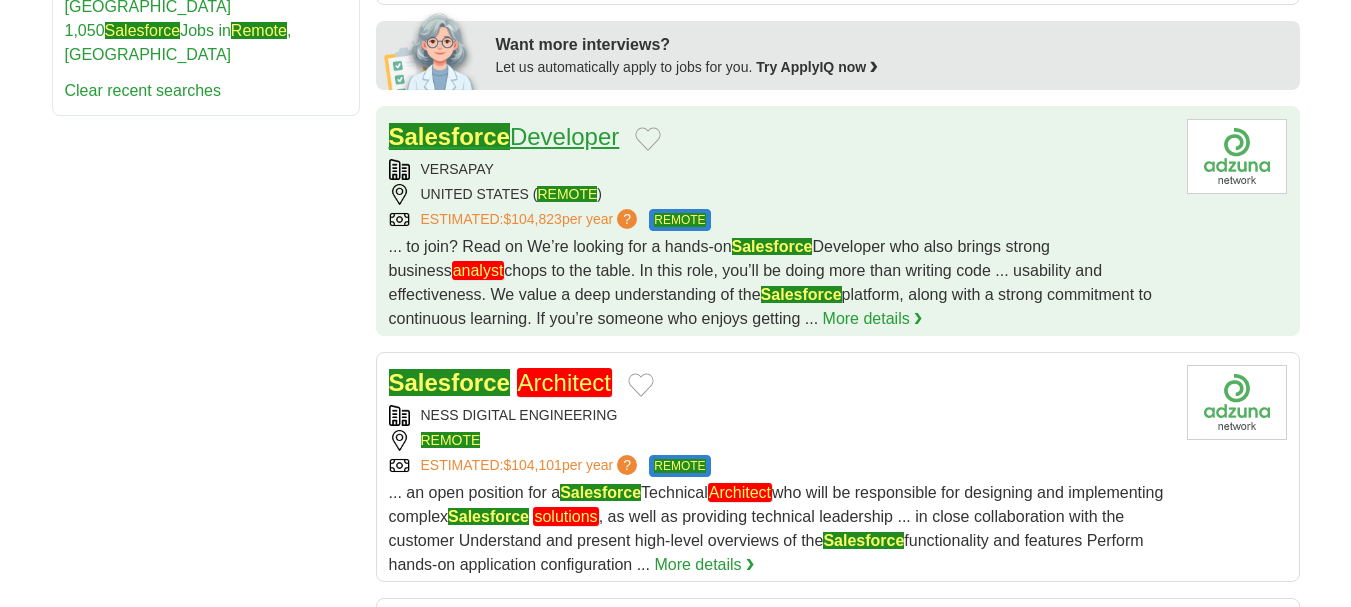 click on "Salesforce  Developer" at bounding box center (504, 136) 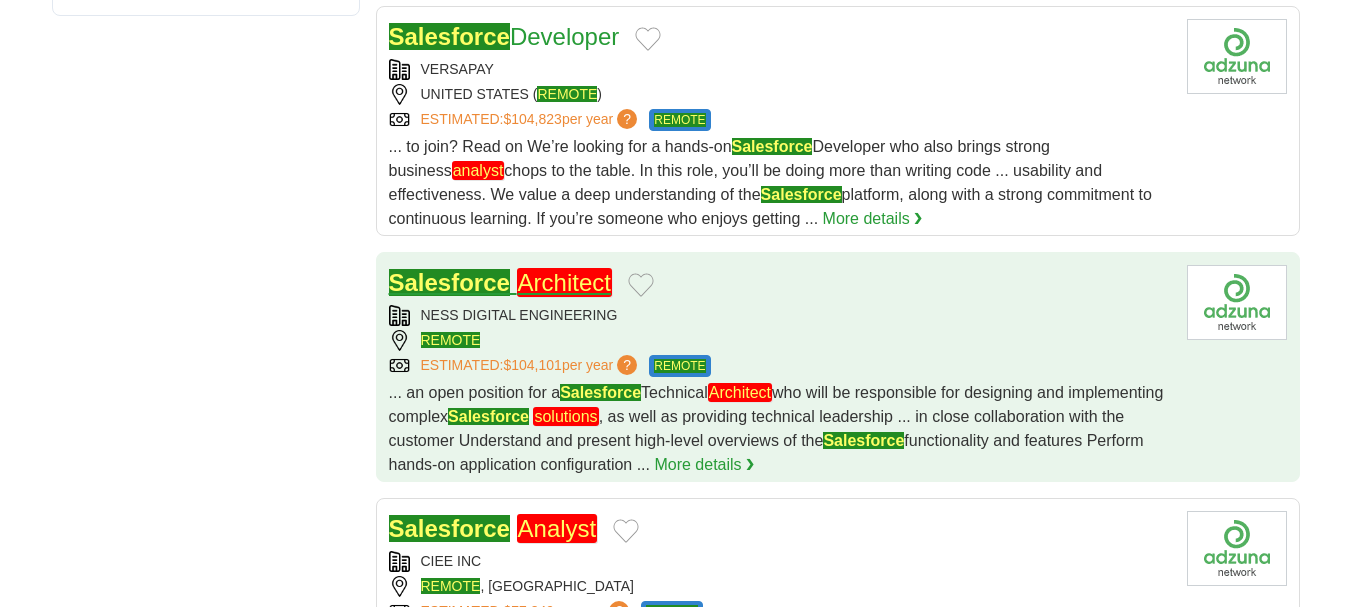 click on "Salesforce" 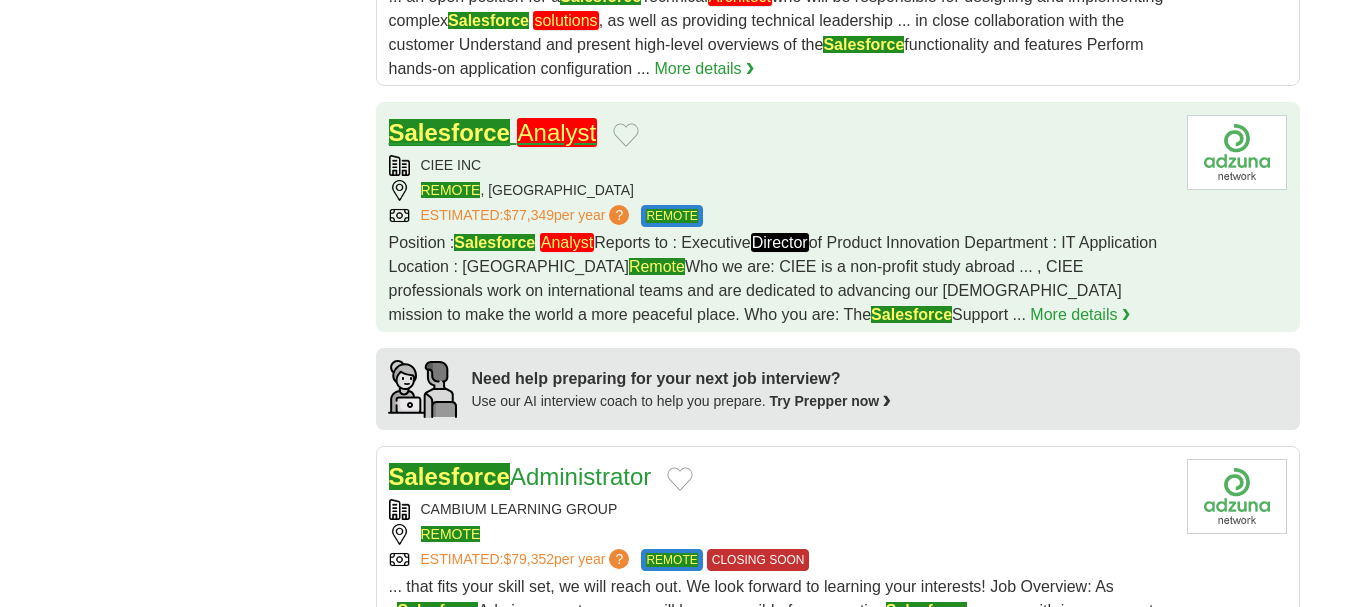 scroll, scrollTop: 1500, scrollLeft: 0, axis: vertical 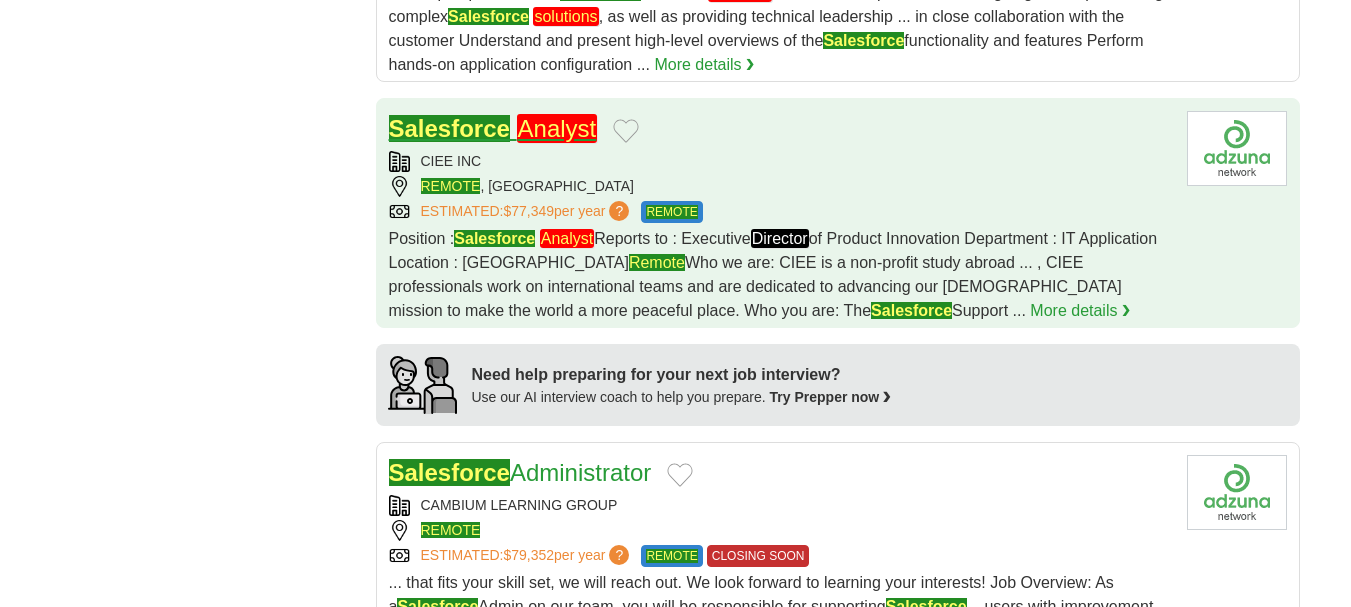 click on "Analyst" at bounding box center (557, 128) 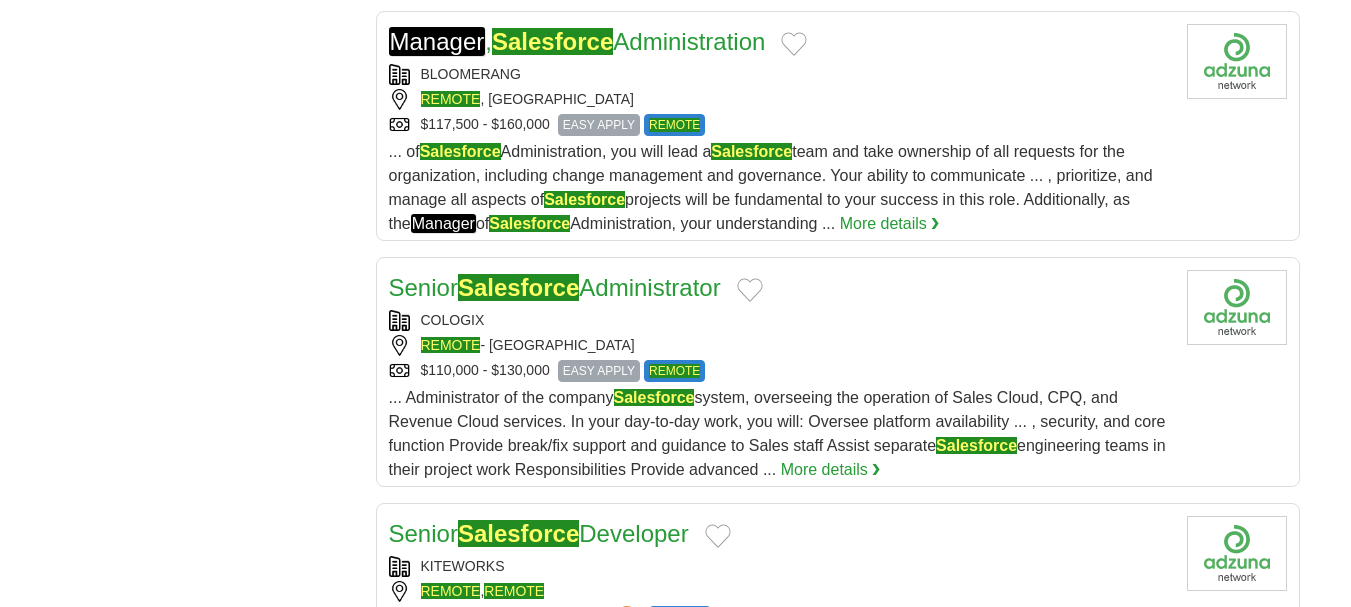 scroll, scrollTop: 2200, scrollLeft: 0, axis: vertical 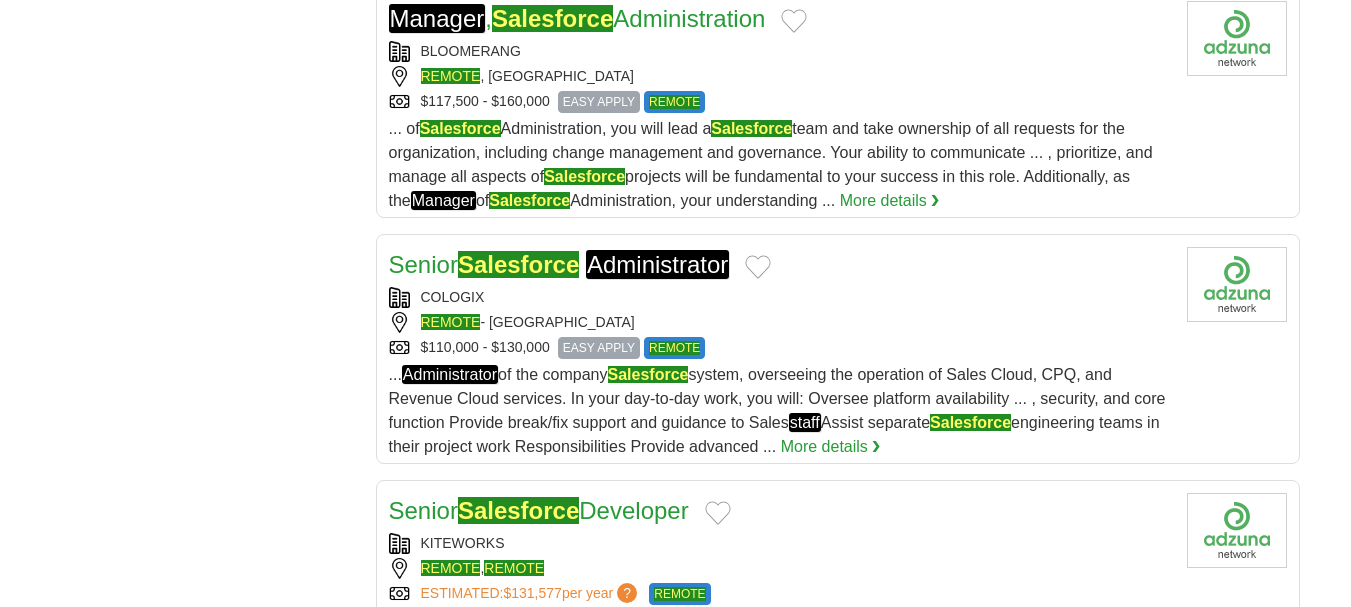 click on "**********" at bounding box center (676, -252) 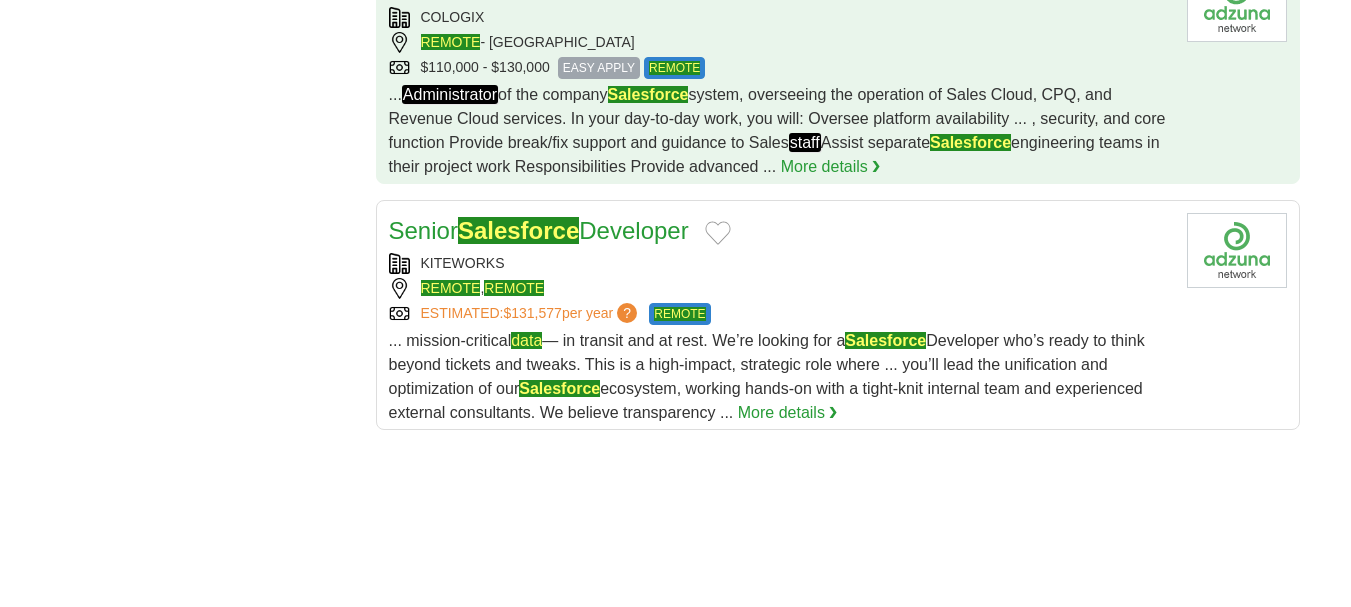 scroll, scrollTop: 2500, scrollLeft: 0, axis: vertical 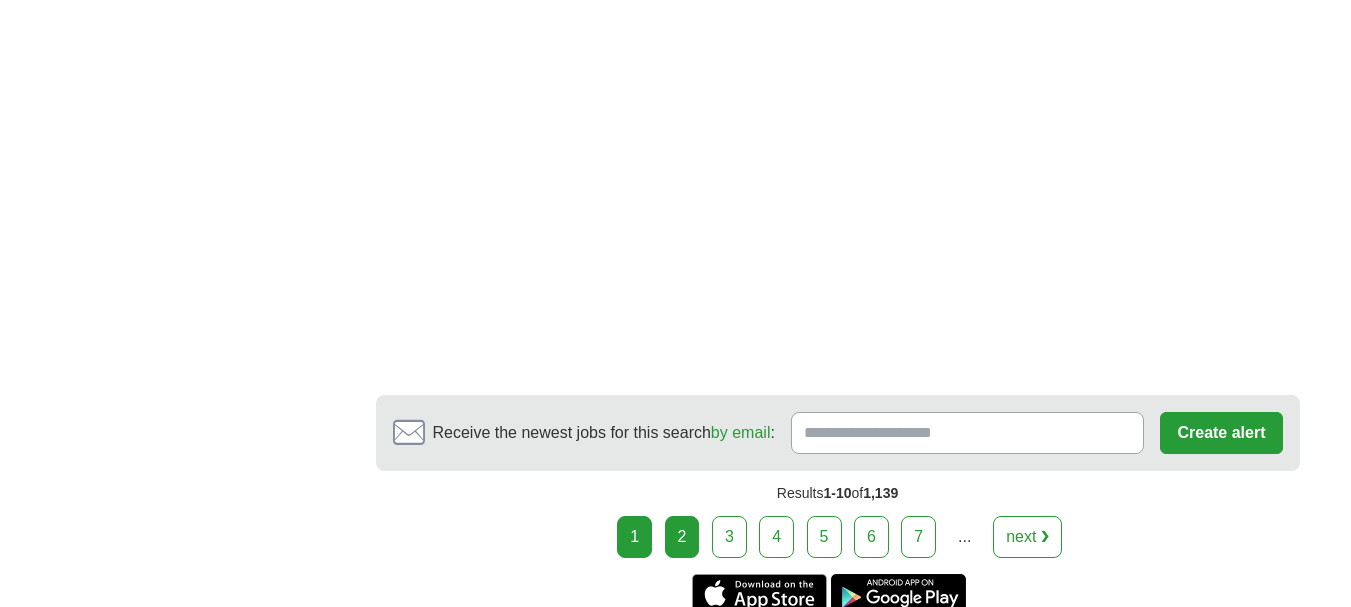 click on "2" at bounding box center [682, 537] 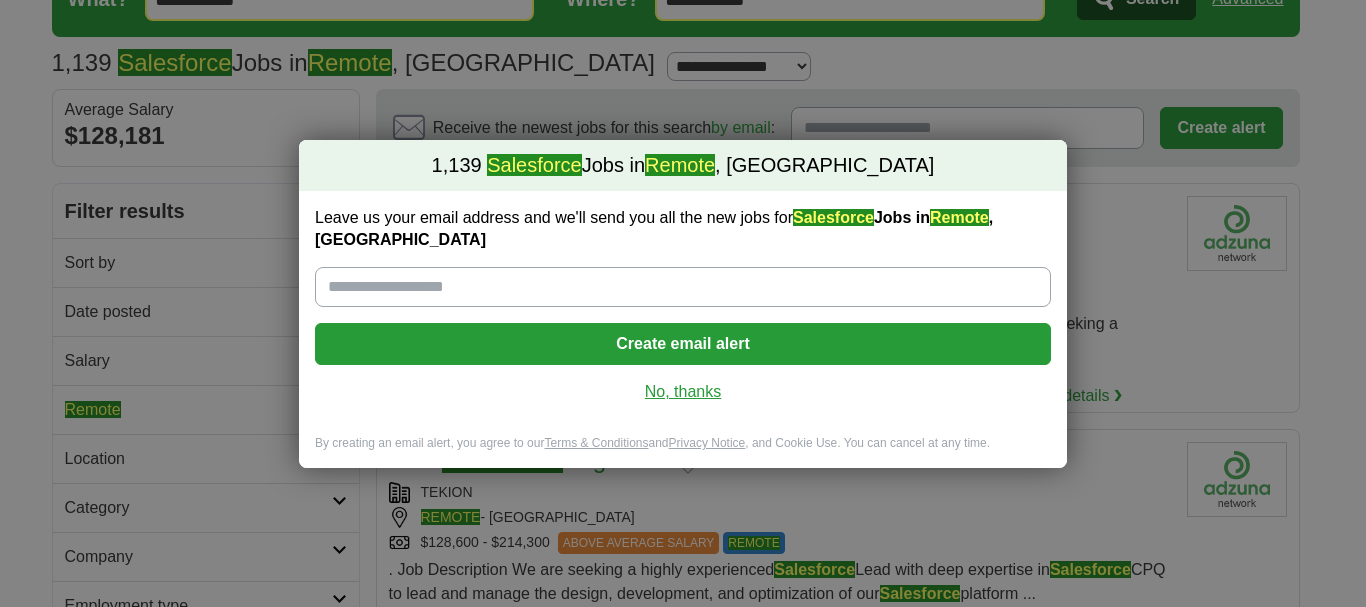 scroll, scrollTop: 100, scrollLeft: 0, axis: vertical 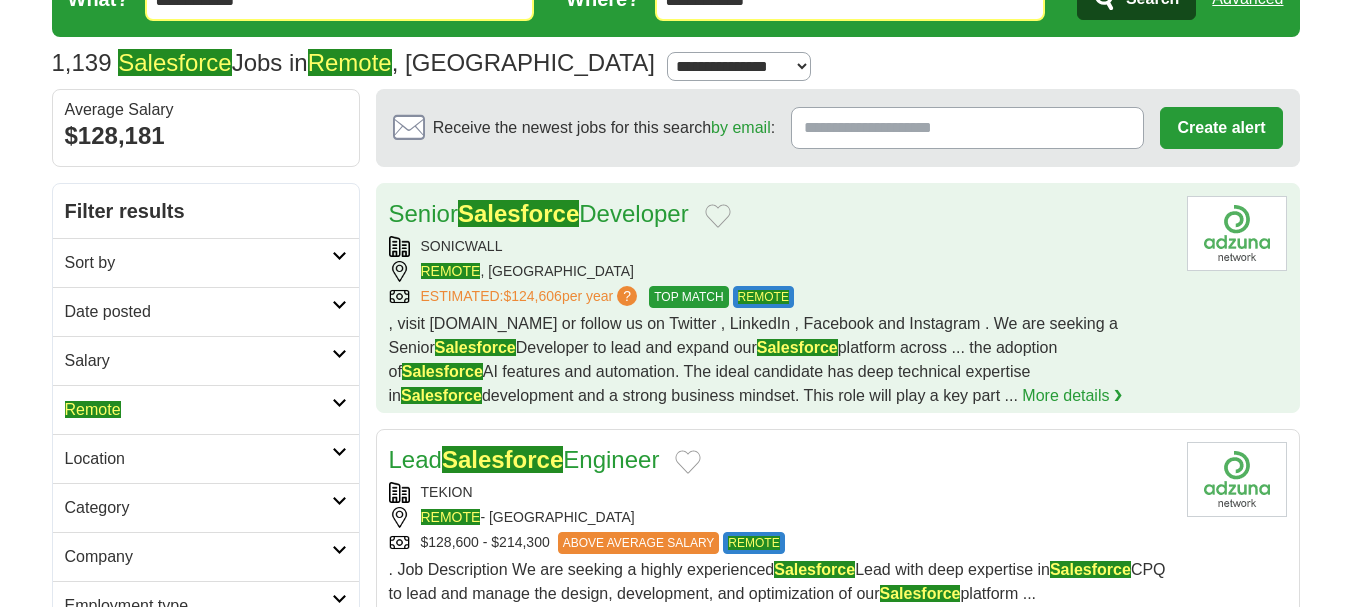 click on "Senior  Salesforce  Developer" at bounding box center (539, 214) 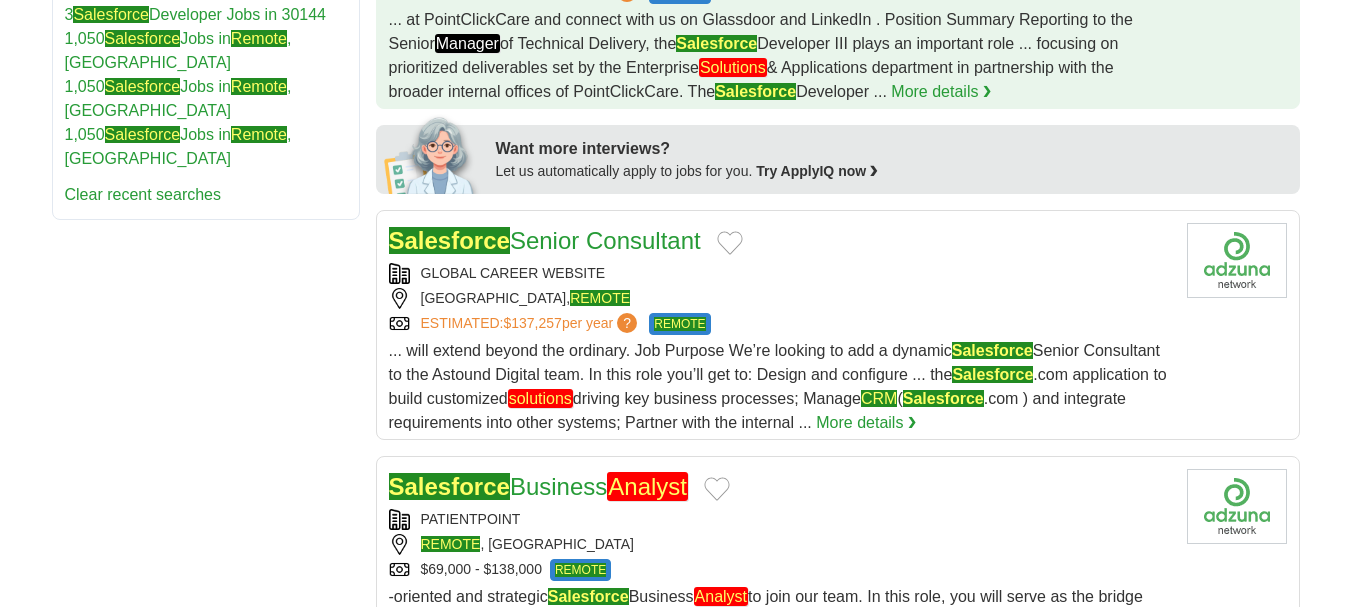 scroll, scrollTop: 900, scrollLeft: 0, axis: vertical 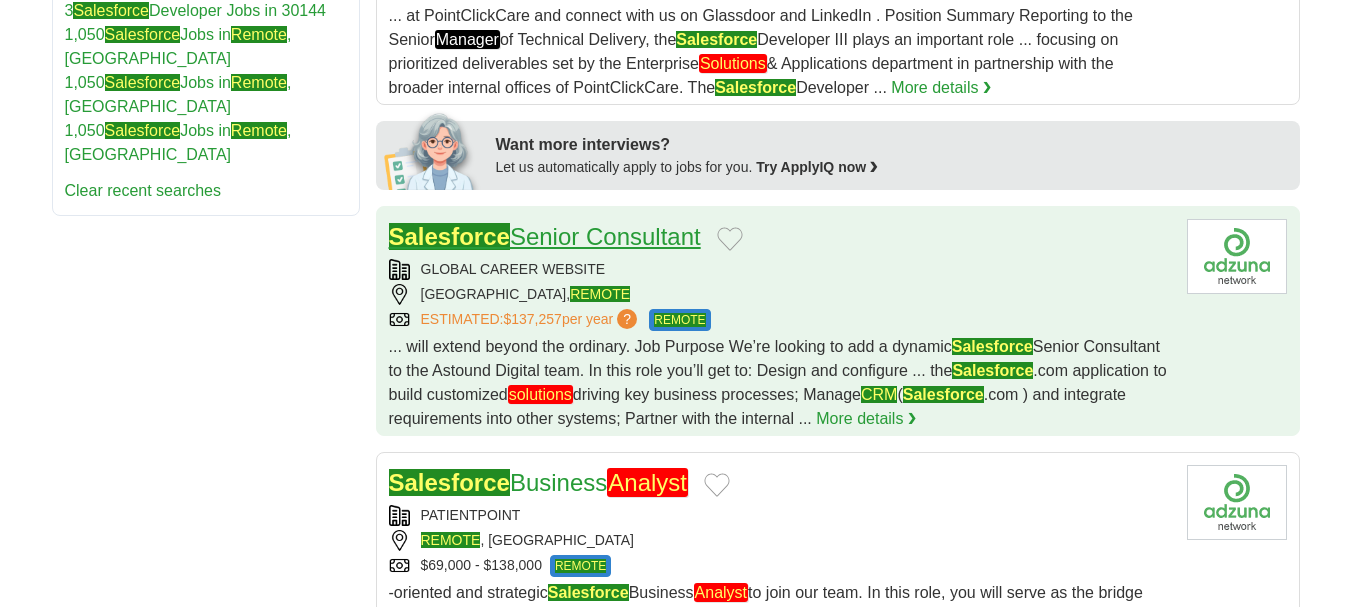 click on "Salesforce  Senior Consultant" at bounding box center (545, 236) 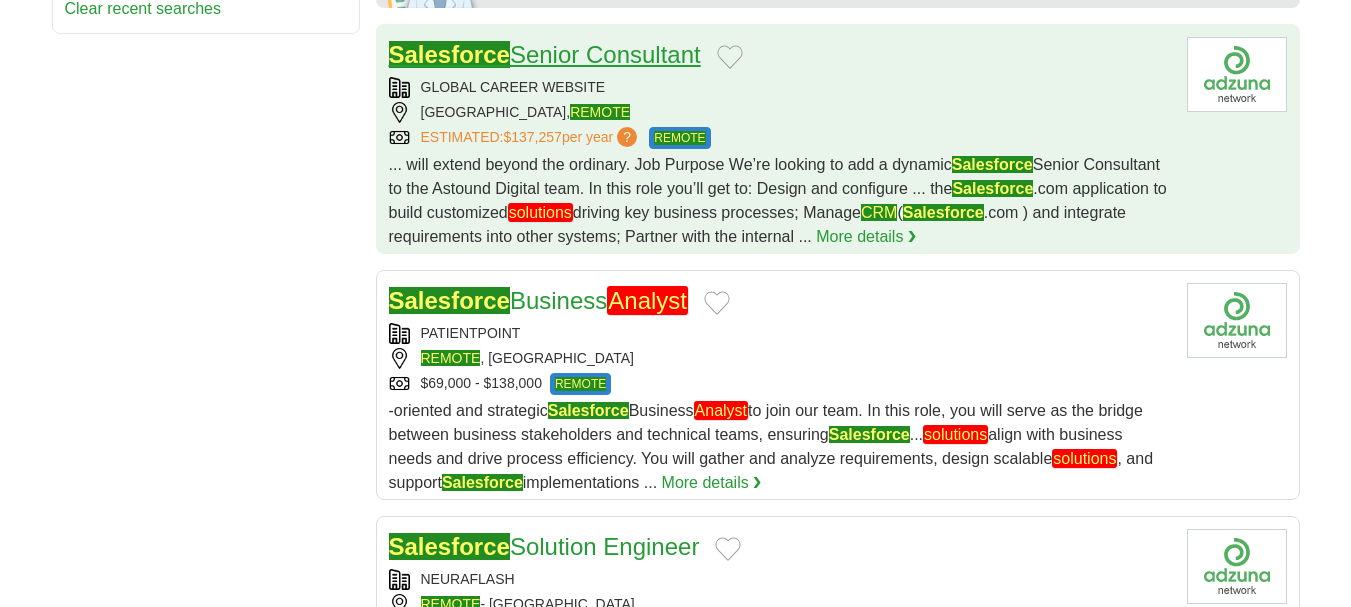 scroll, scrollTop: 1100, scrollLeft: 0, axis: vertical 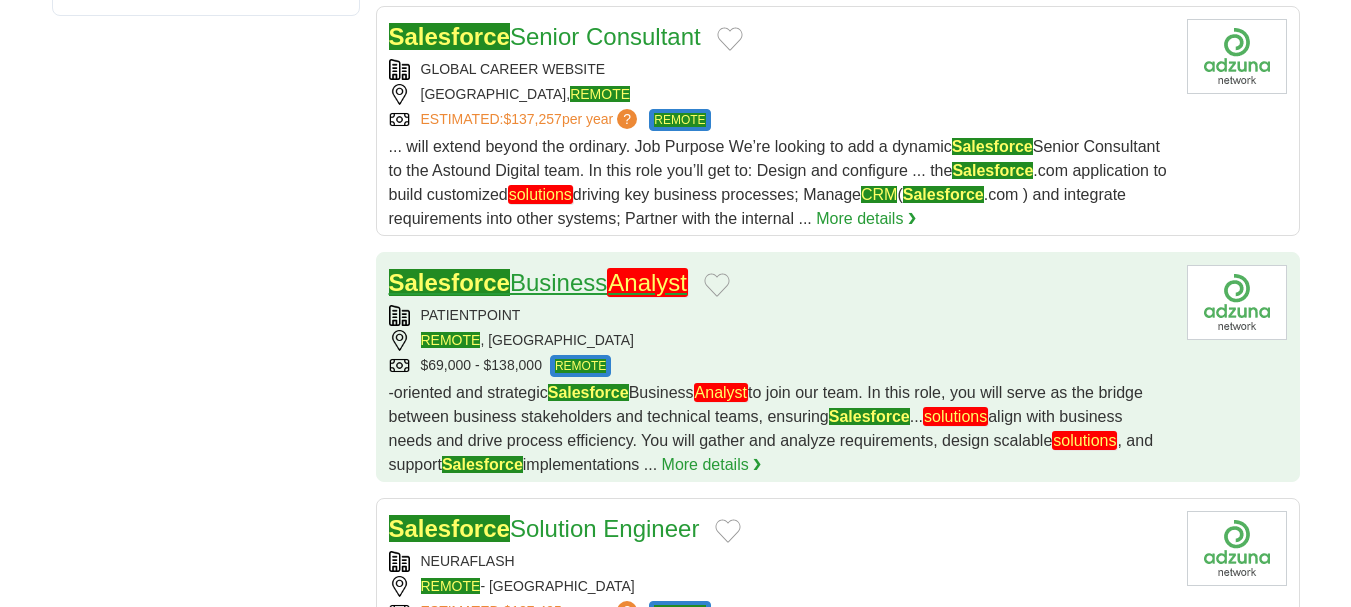 click on "Salesforce  Business  Analyst" at bounding box center [539, 282] 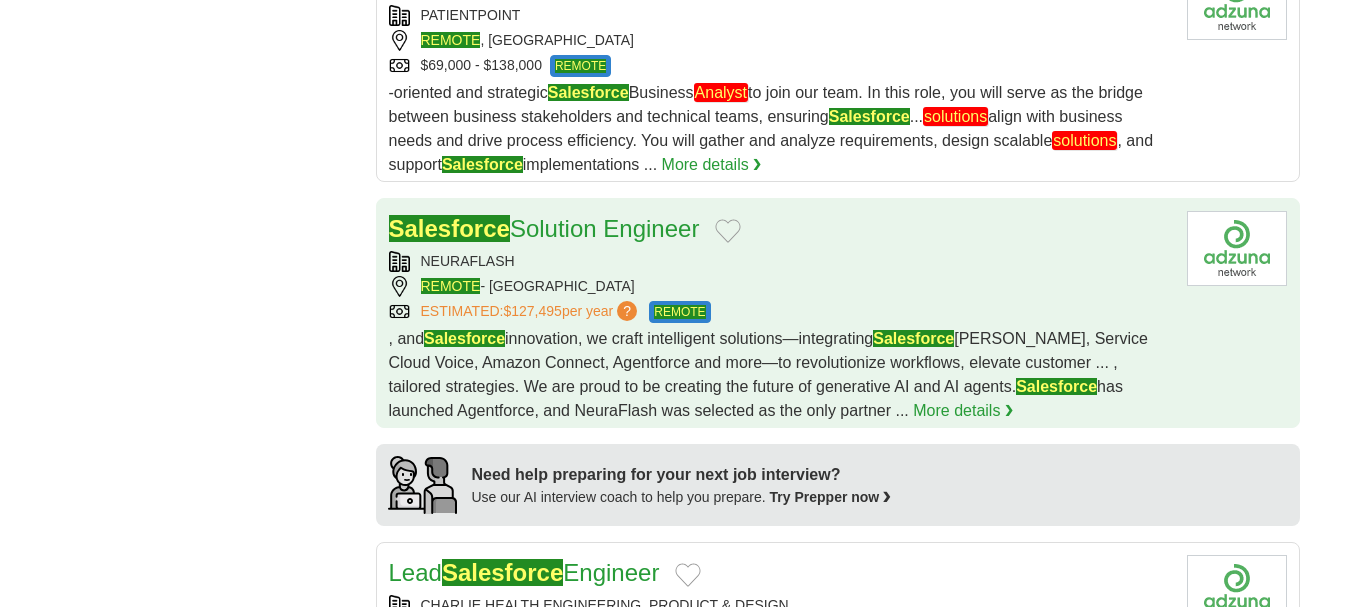 scroll, scrollTop: 1700, scrollLeft: 0, axis: vertical 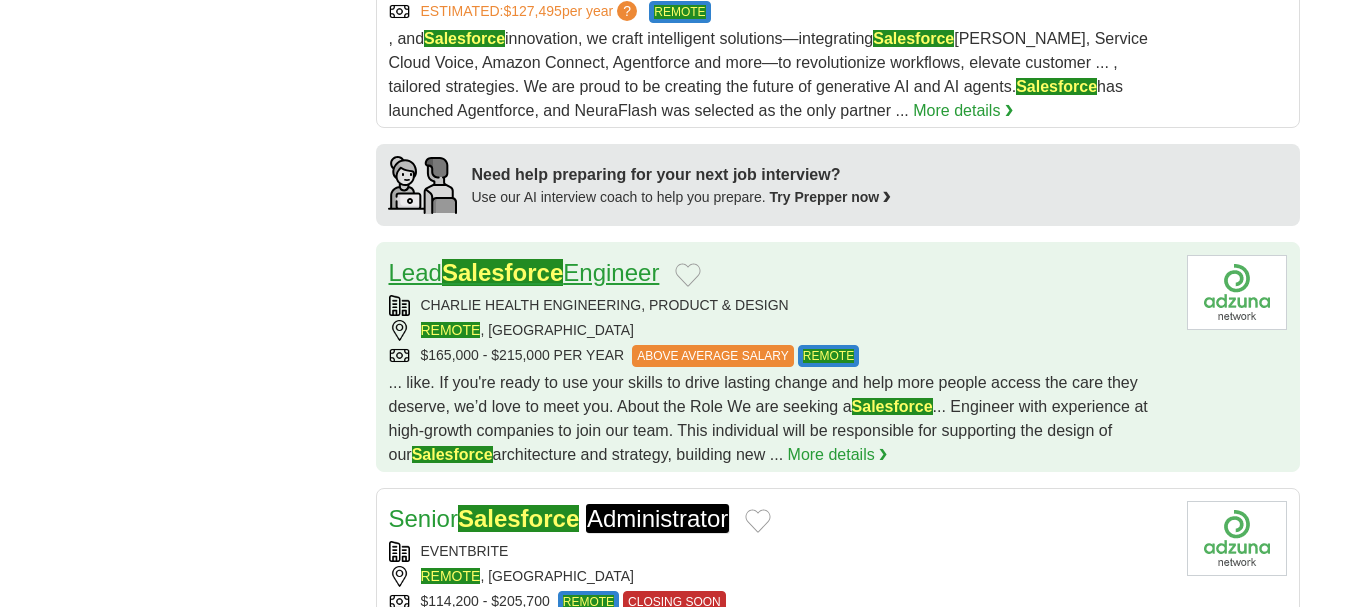 click on "Salesforce" 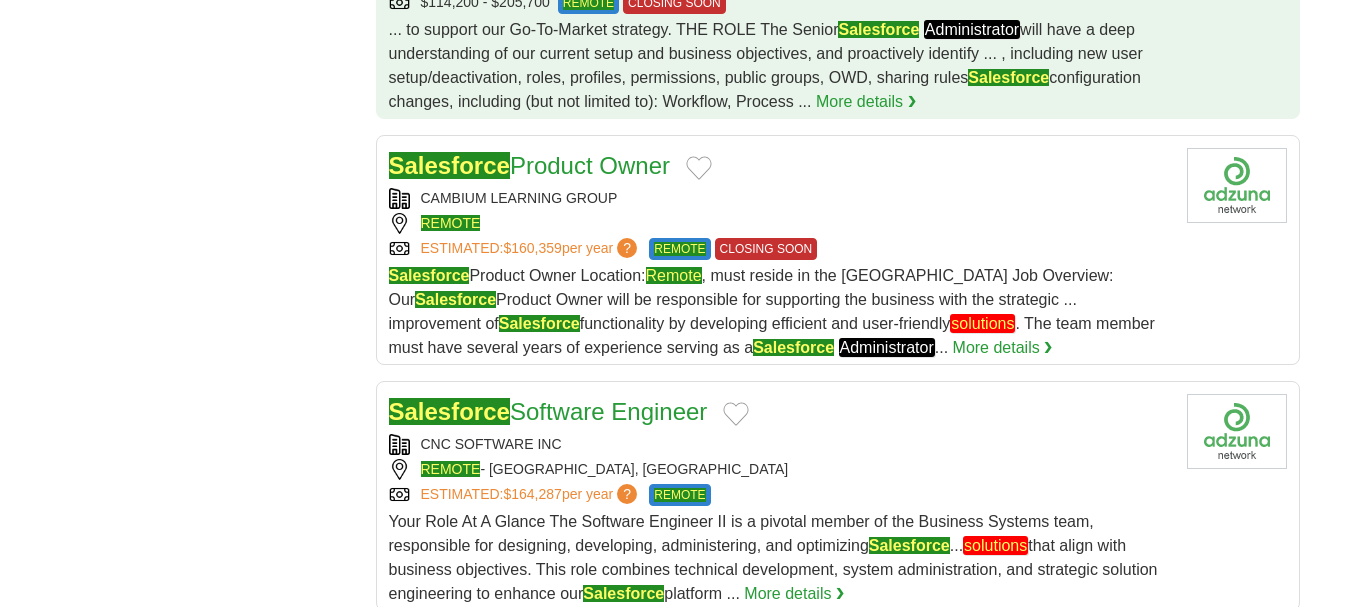 scroll, scrollTop: 2300, scrollLeft: 0, axis: vertical 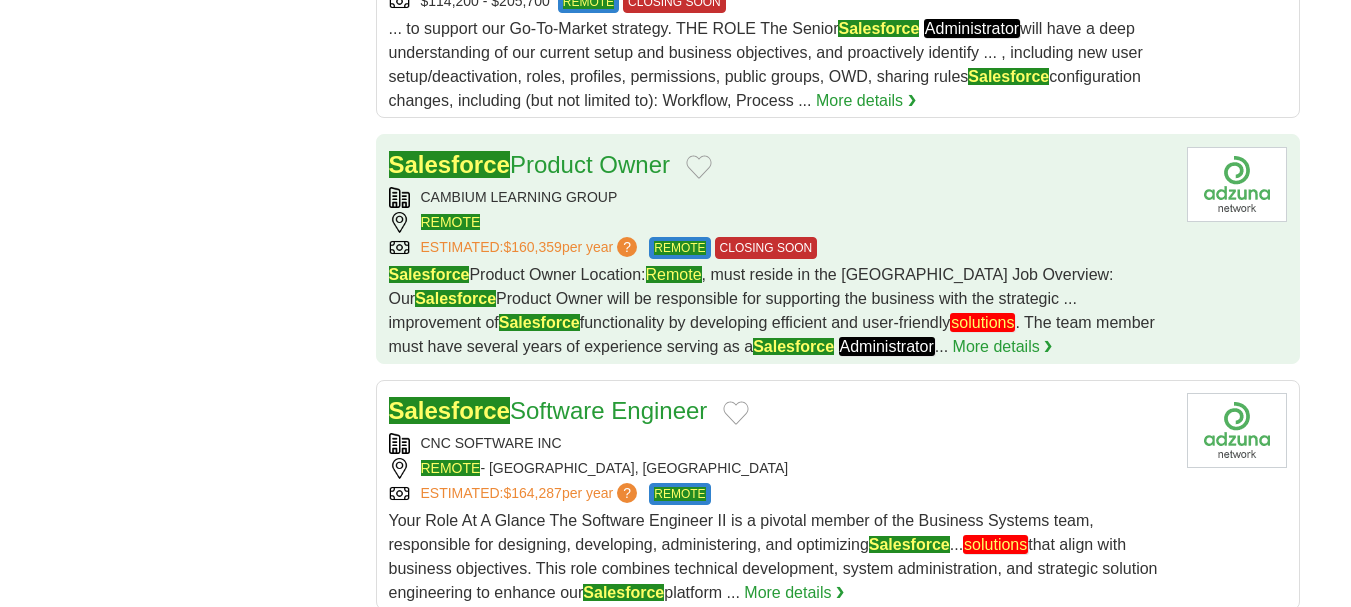 click on "Salesforce  Product Owner" at bounding box center (529, 165) 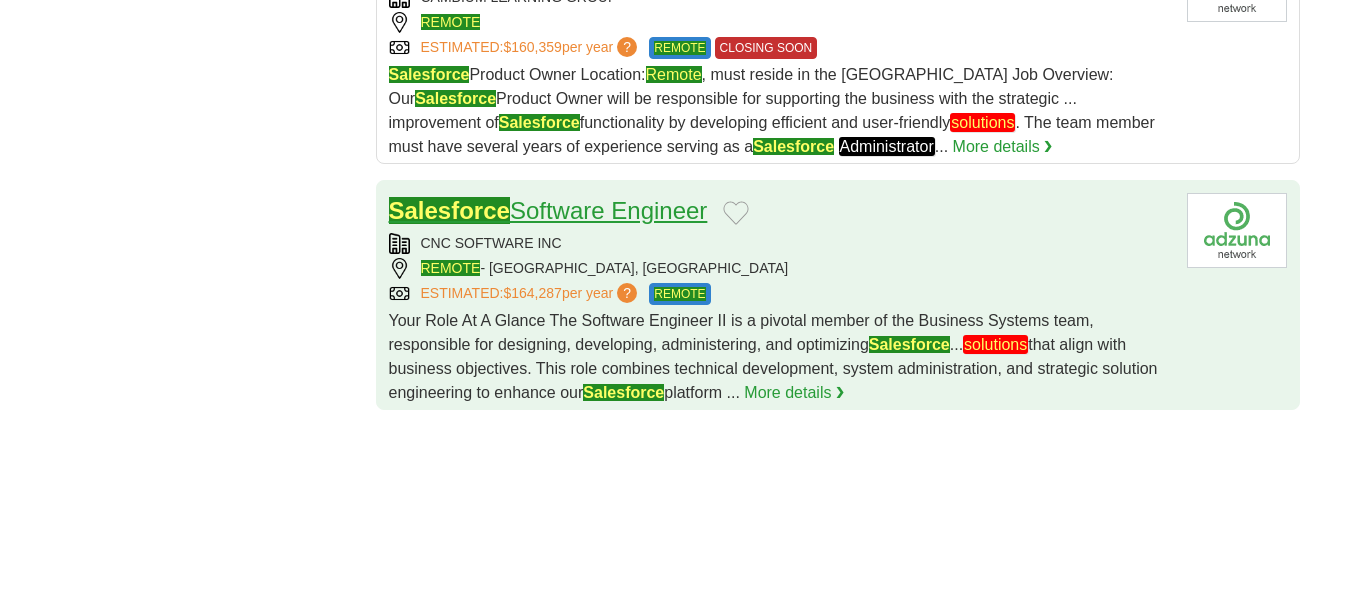 click on "Salesforce  Software Engineer" at bounding box center (548, 210) 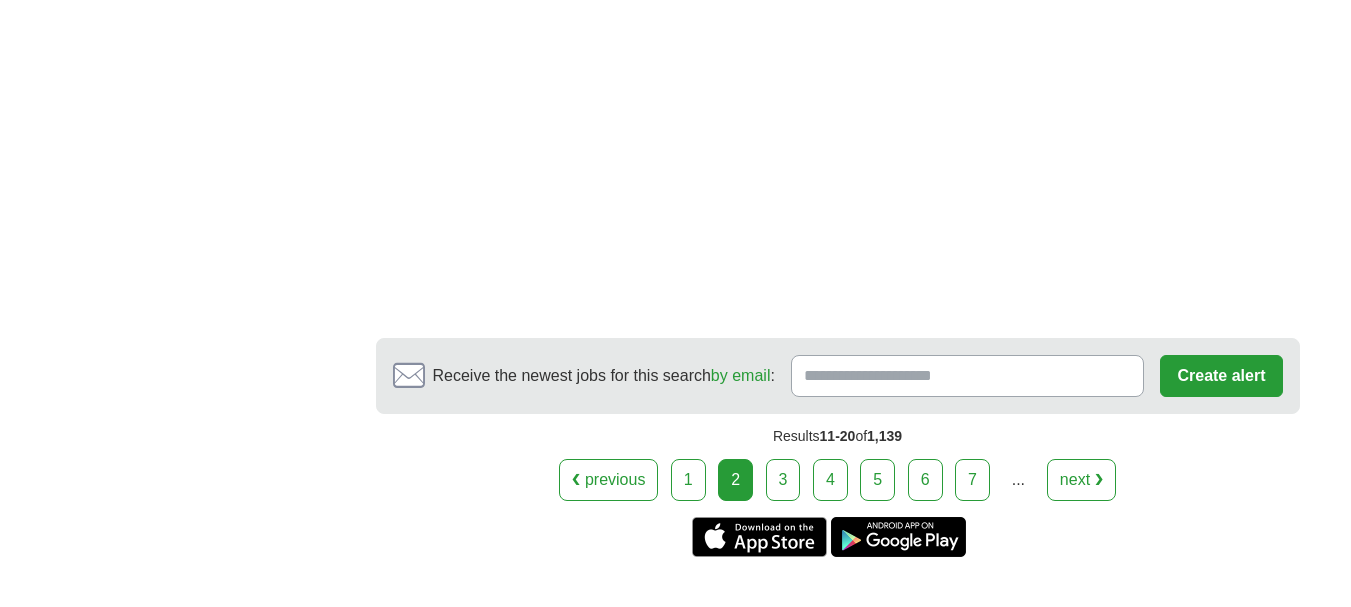 scroll, scrollTop: 3100, scrollLeft: 0, axis: vertical 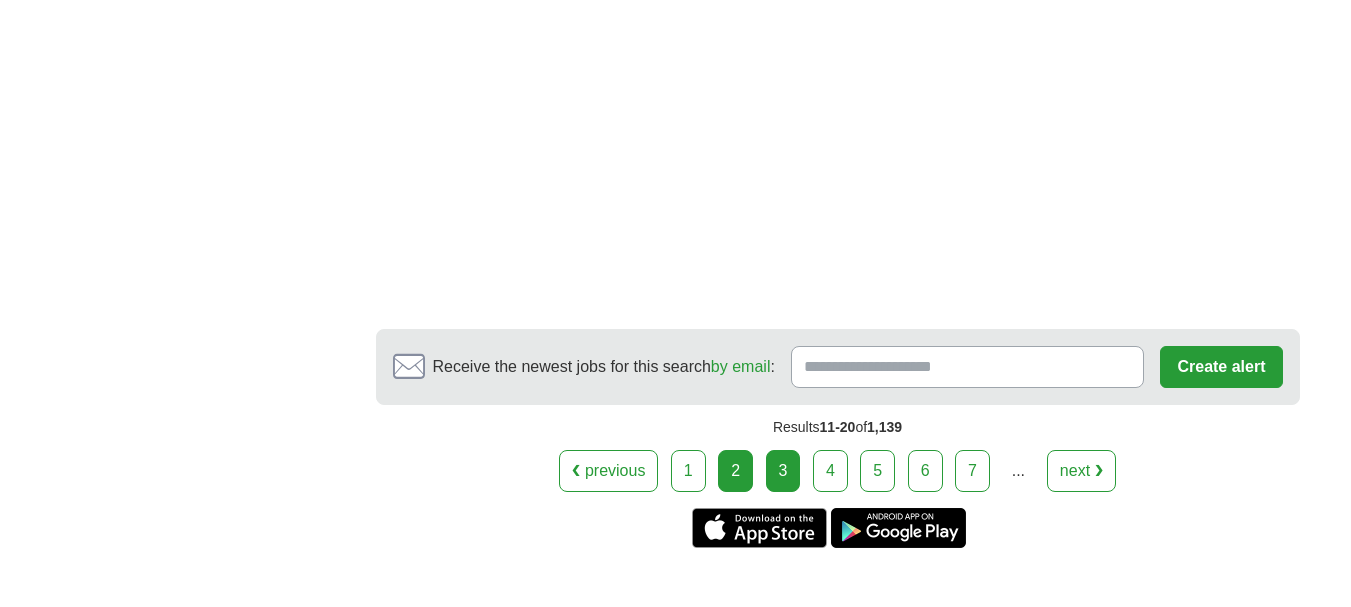 click on "3" at bounding box center (783, 471) 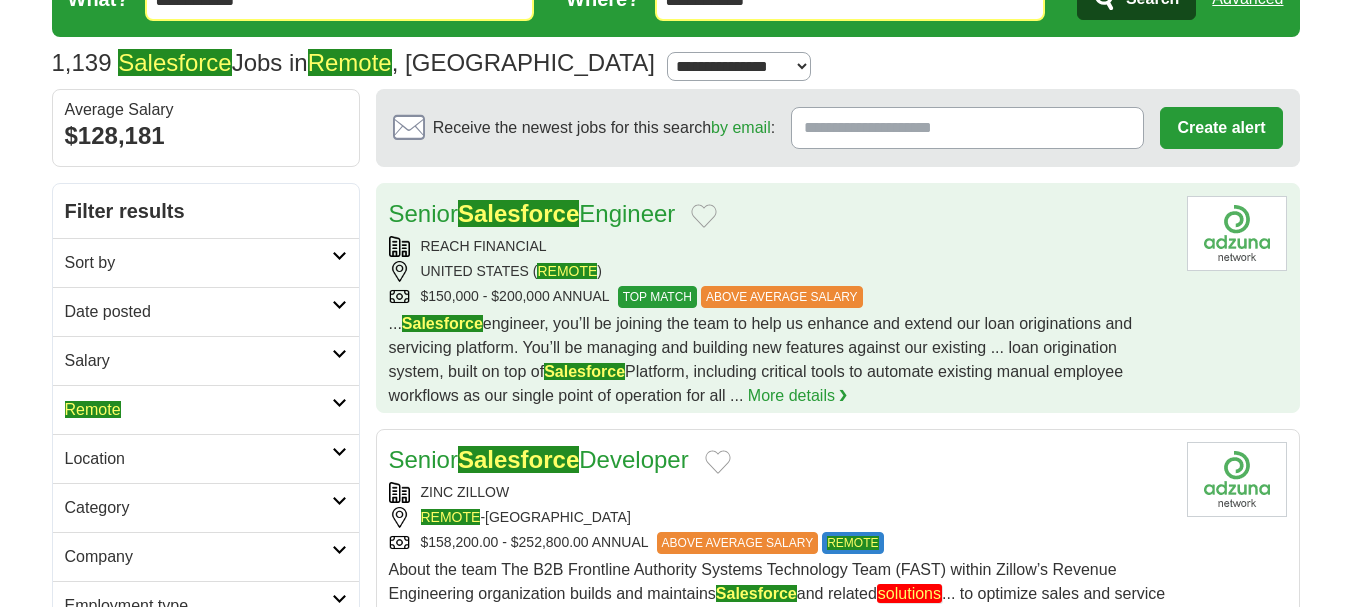 scroll, scrollTop: 100, scrollLeft: 0, axis: vertical 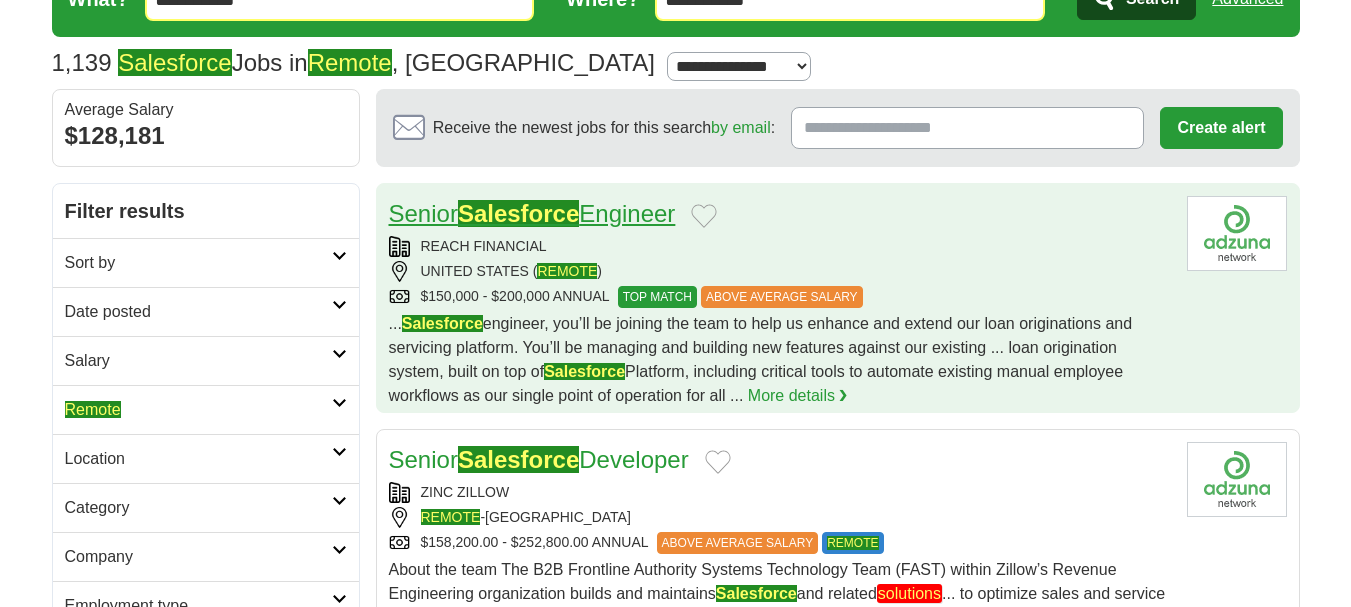 click on "Salesforce" 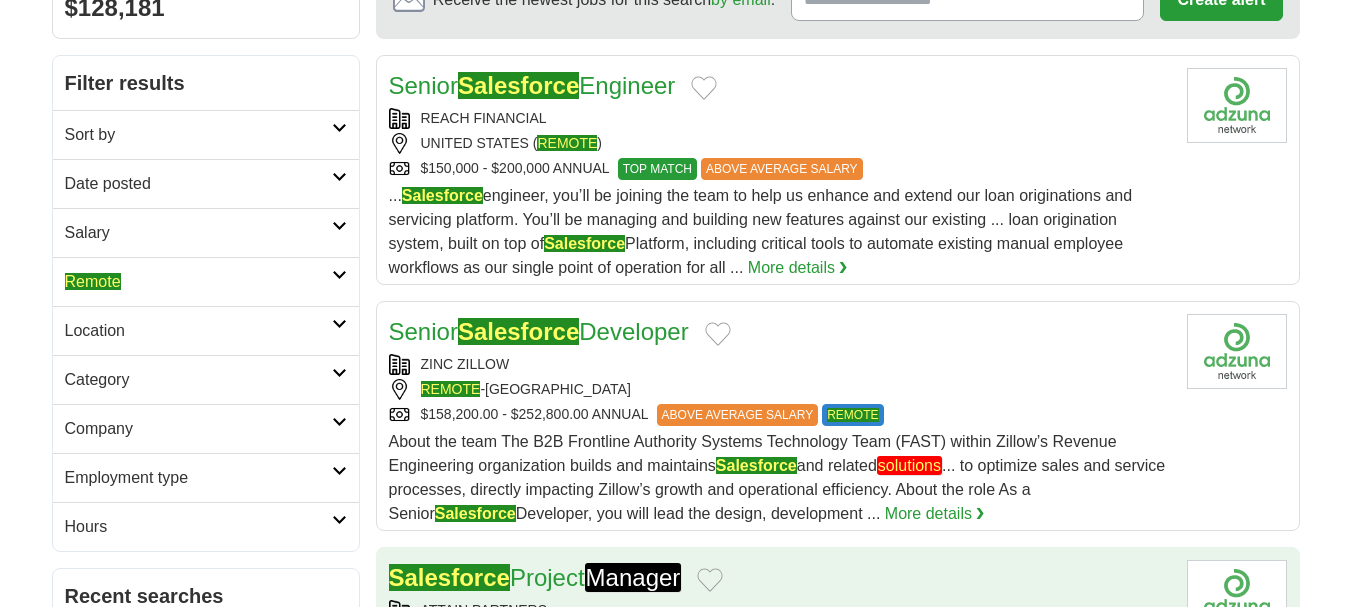 scroll, scrollTop: 400, scrollLeft: 0, axis: vertical 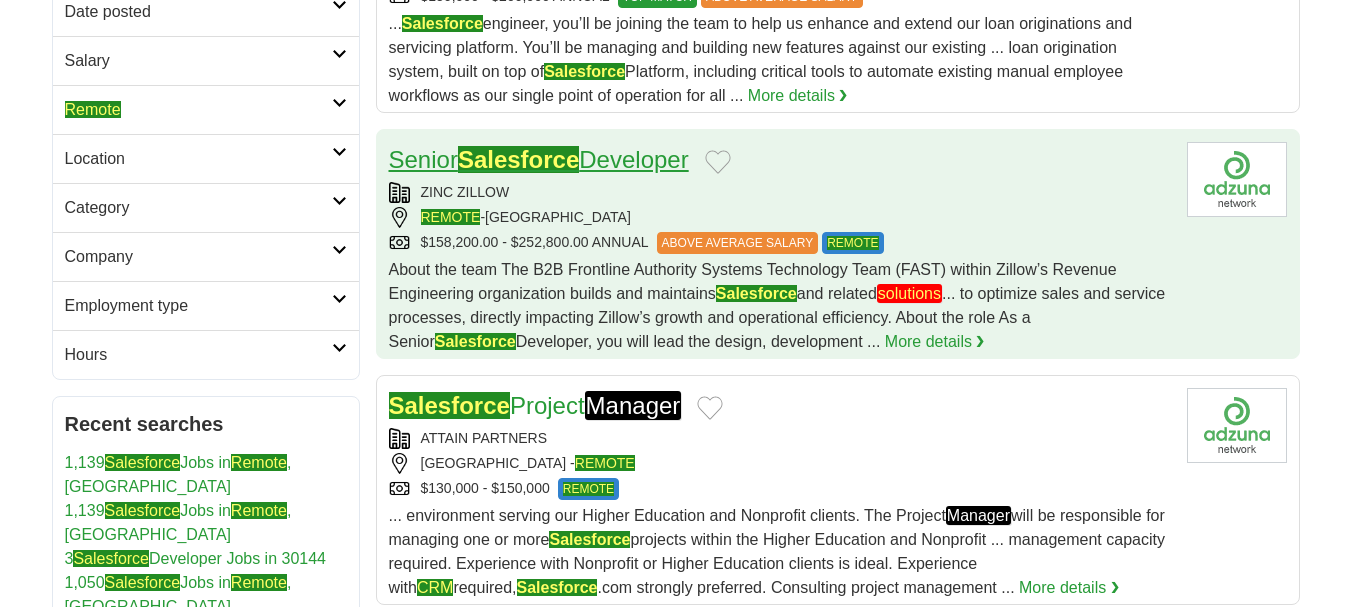 click on "Salesforce" 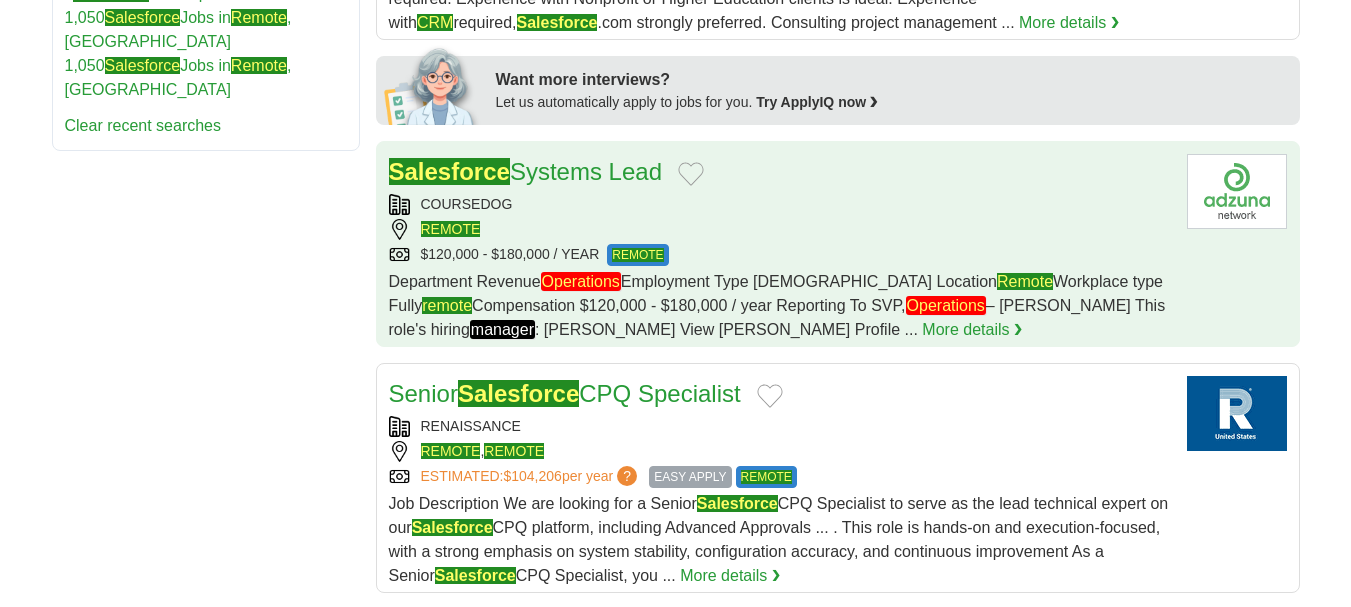 scroll, scrollTop: 1000, scrollLeft: 0, axis: vertical 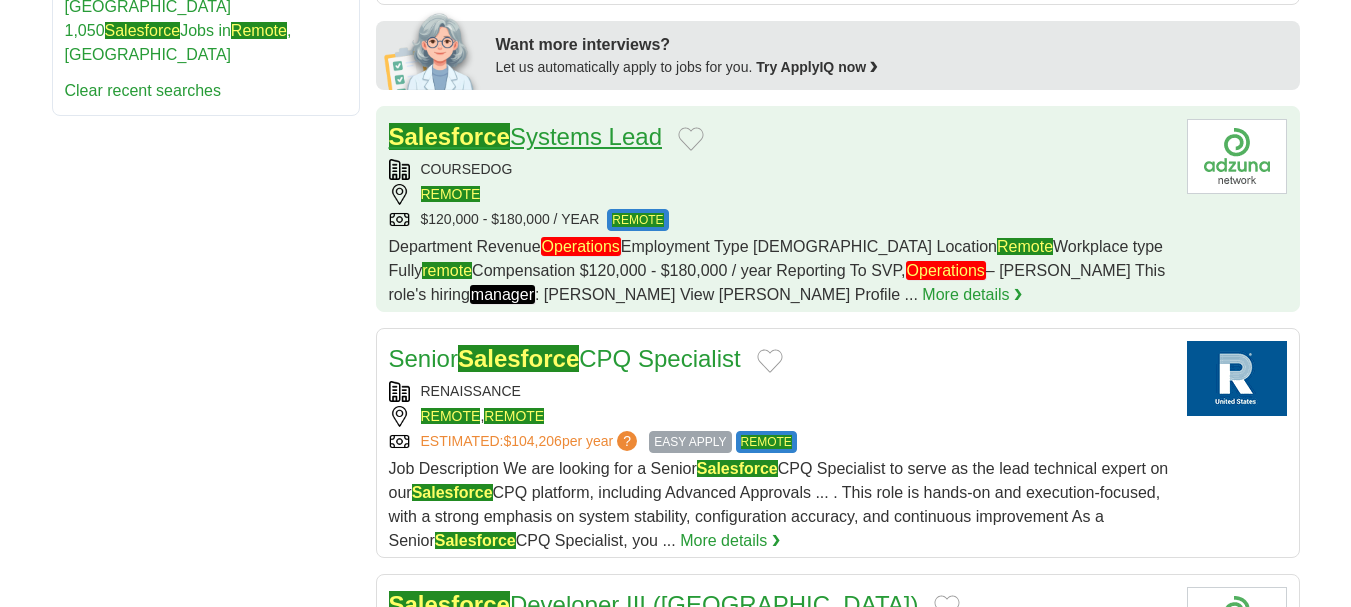 click on "Salesforce  Systems Lead" at bounding box center (525, 136) 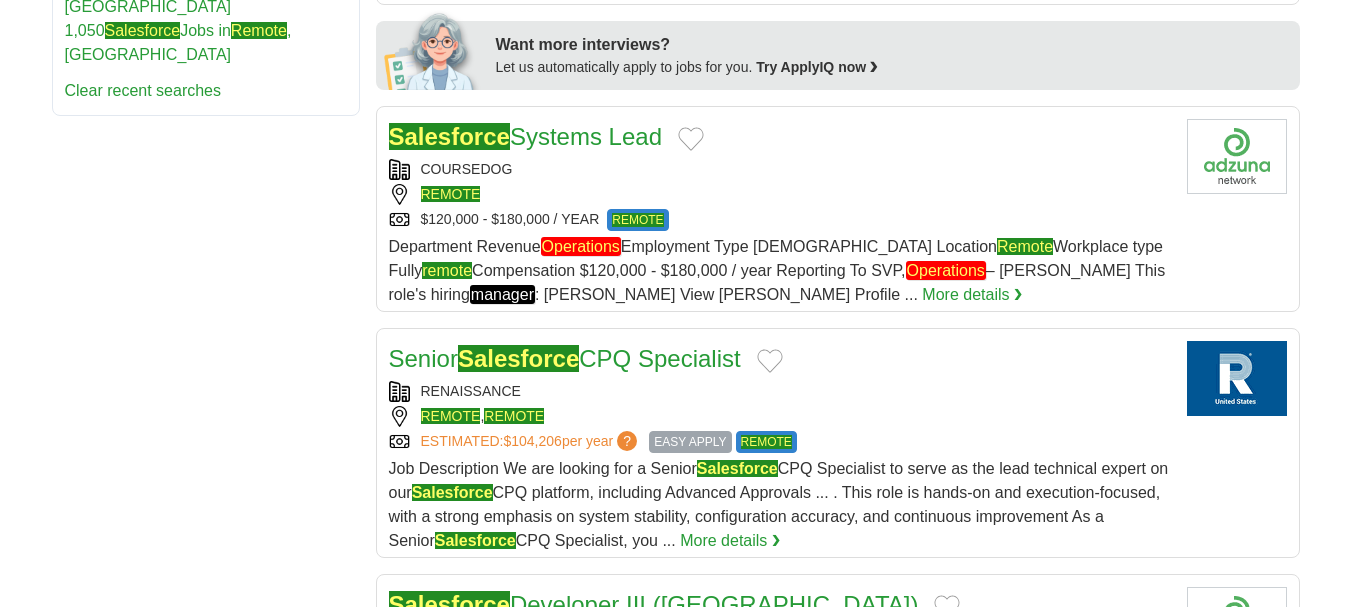 scroll, scrollTop: 1100, scrollLeft: 0, axis: vertical 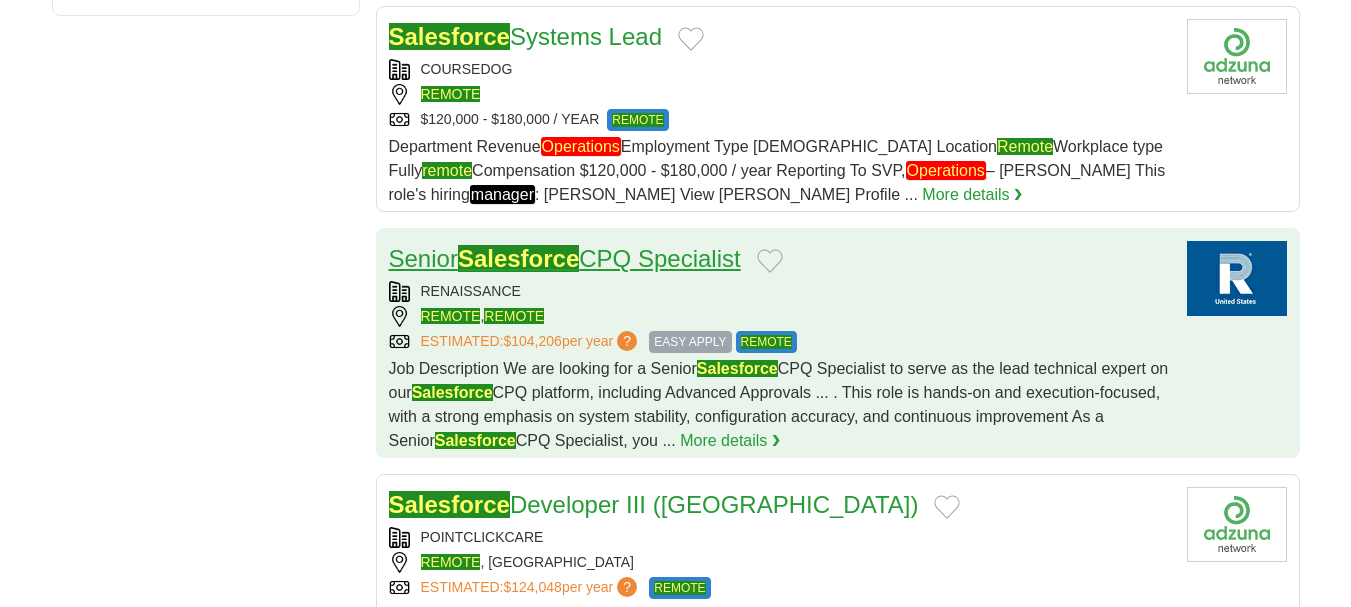 click on "Salesforce" 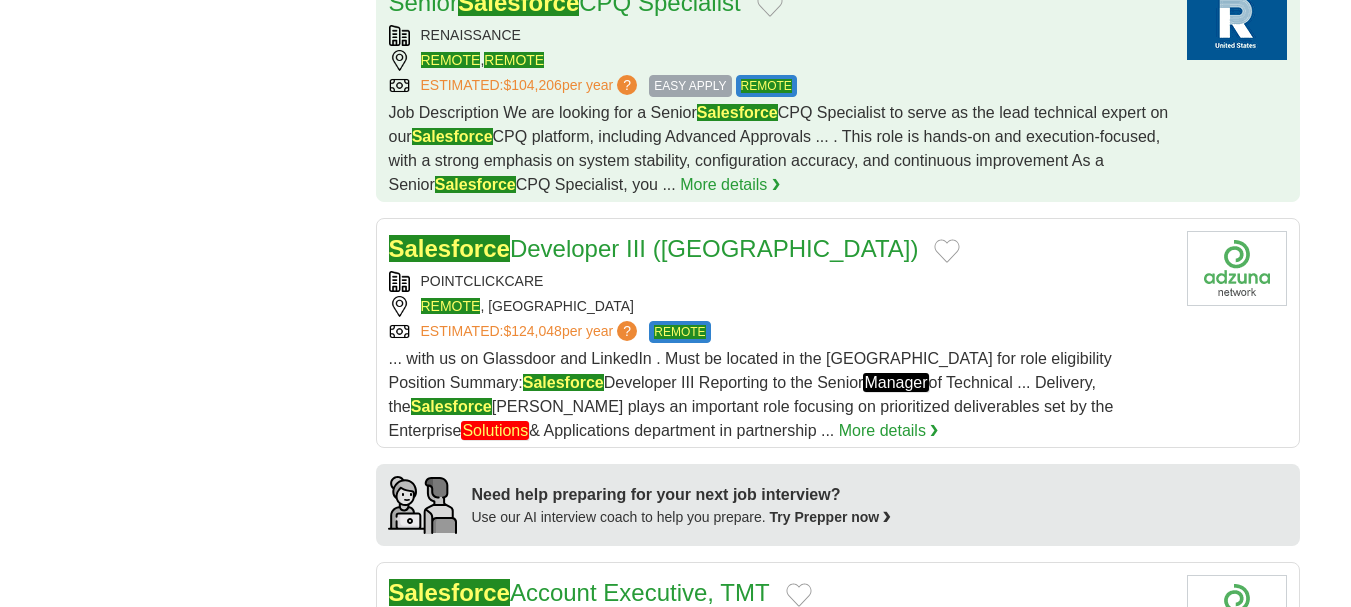 scroll, scrollTop: 1400, scrollLeft: 0, axis: vertical 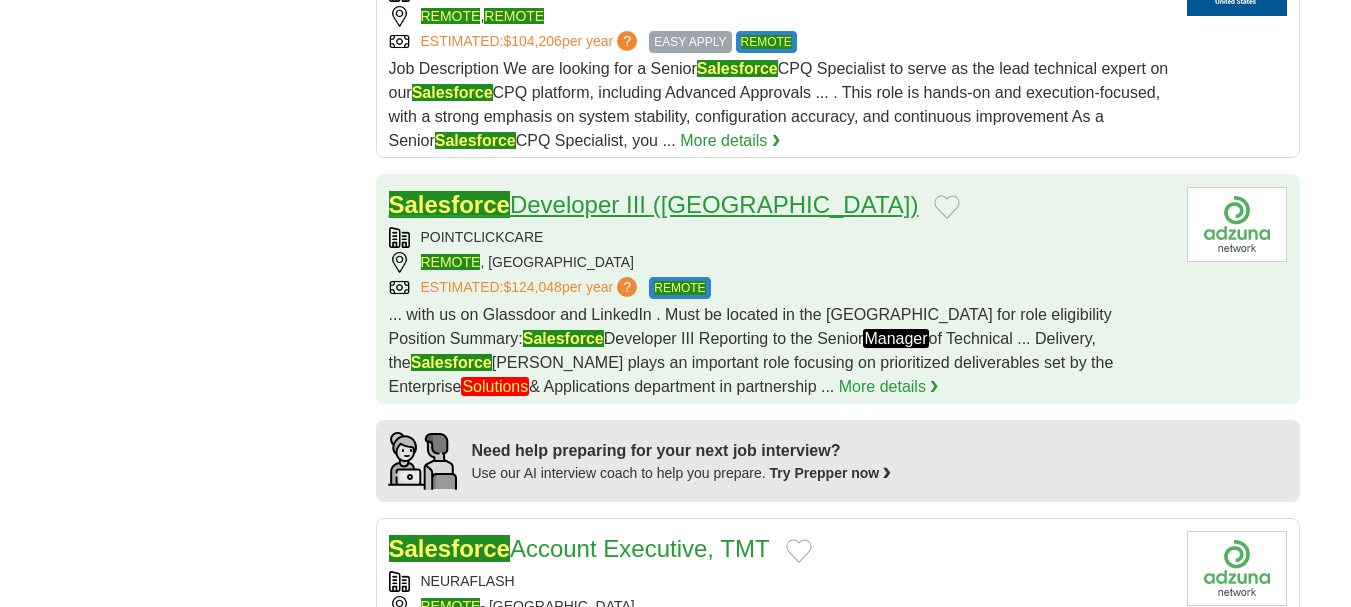 click on "Salesforce  Developer III (US)" at bounding box center (654, 204) 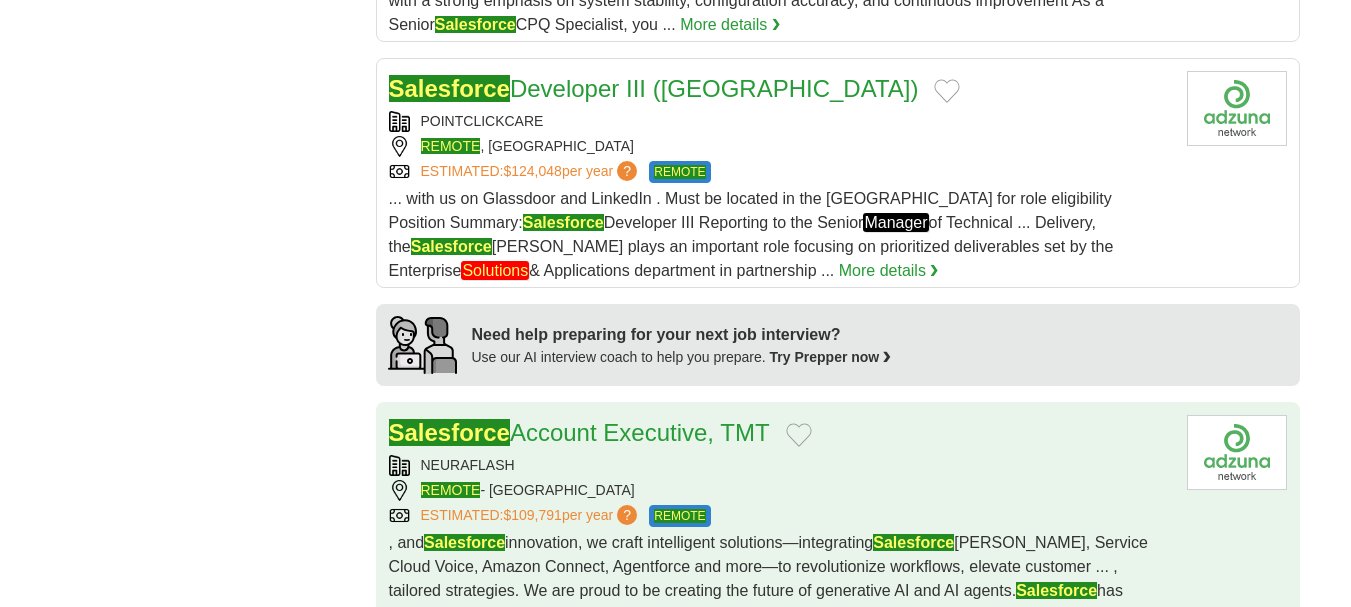 scroll, scrollTop: 1700, scrollLeft: 0, axis: vertical 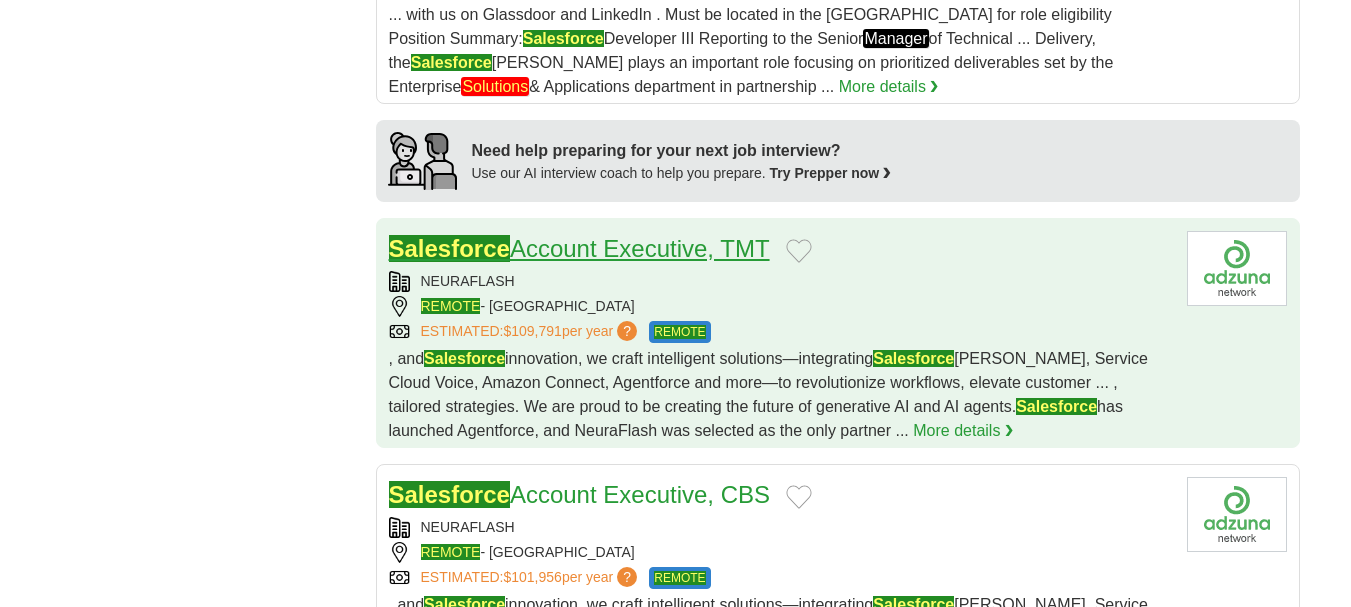 click on "Salesforce  Account Executive, TMT" at bounding box center (579, 248) 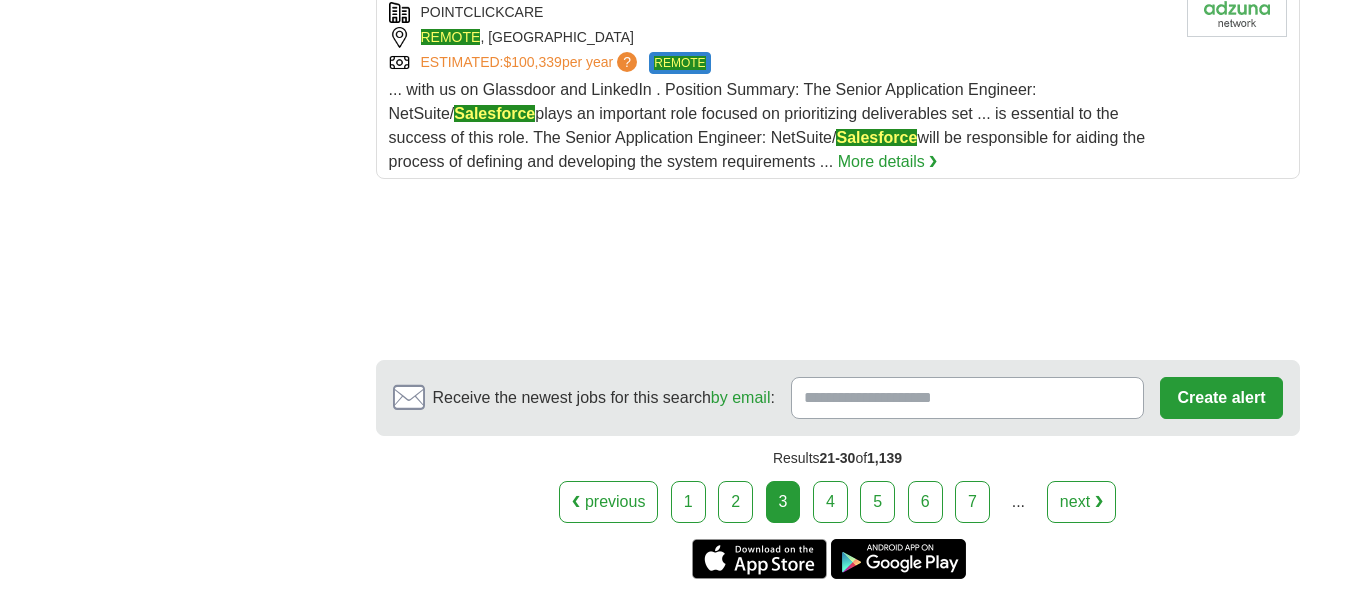 scroll, scrollTop: 2800, scrollLeft: 0, axis: vertical 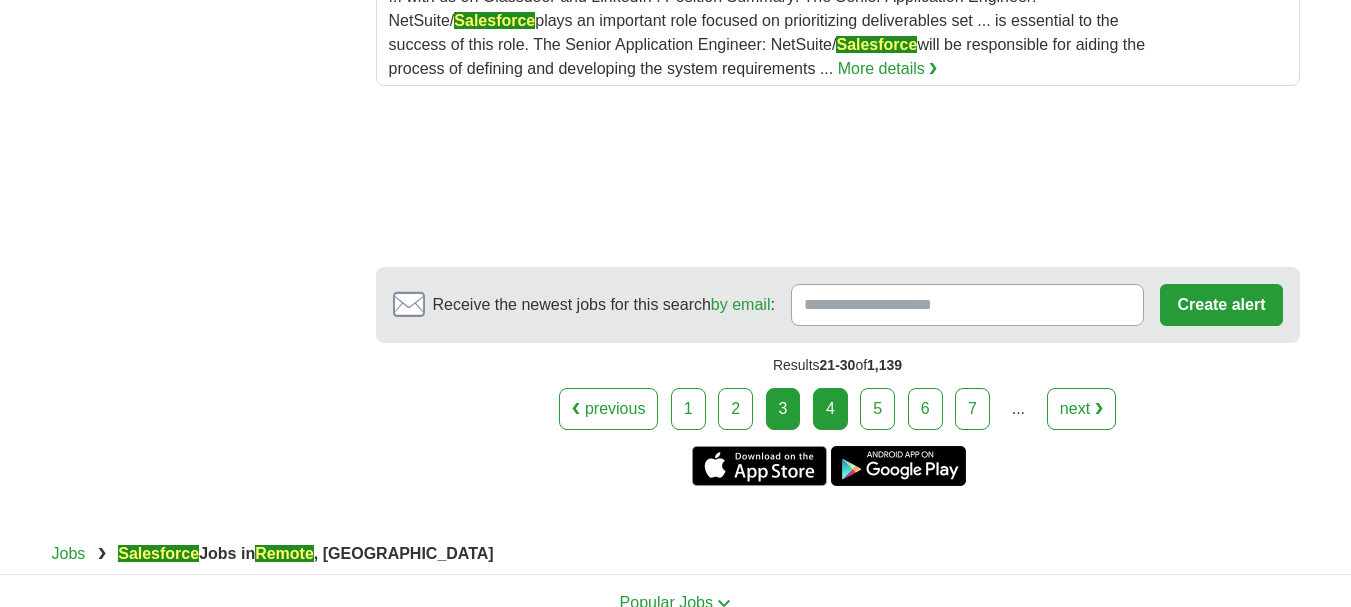 click on "4" at bounding box center [830, 409] 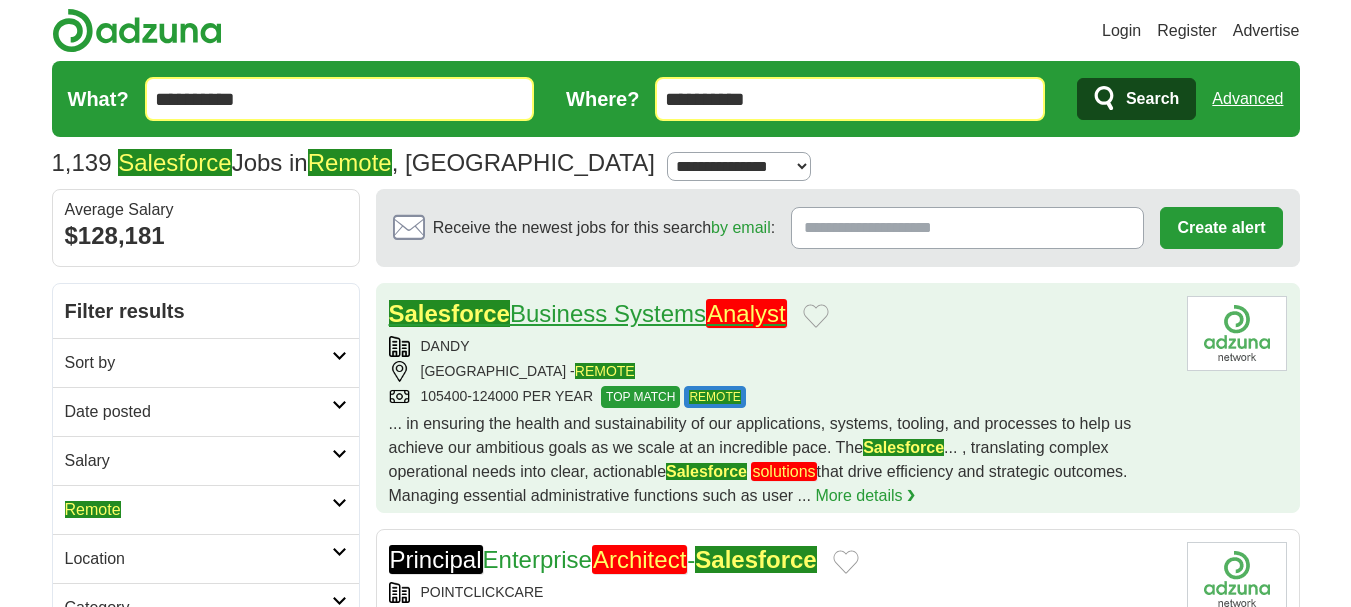 click on "Salesforce  Business Systems  Analyst" at bounding box center (588, 313) 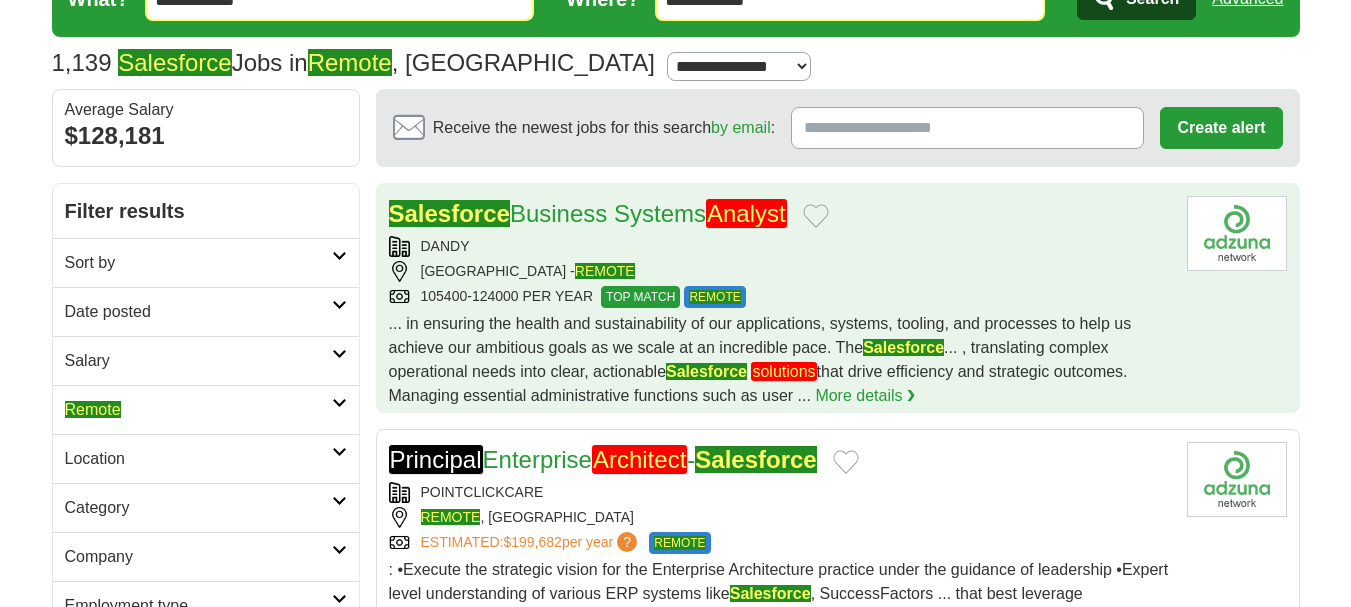 scroll, scrollTop: 100, scrollLeft: 0, axis: vertical 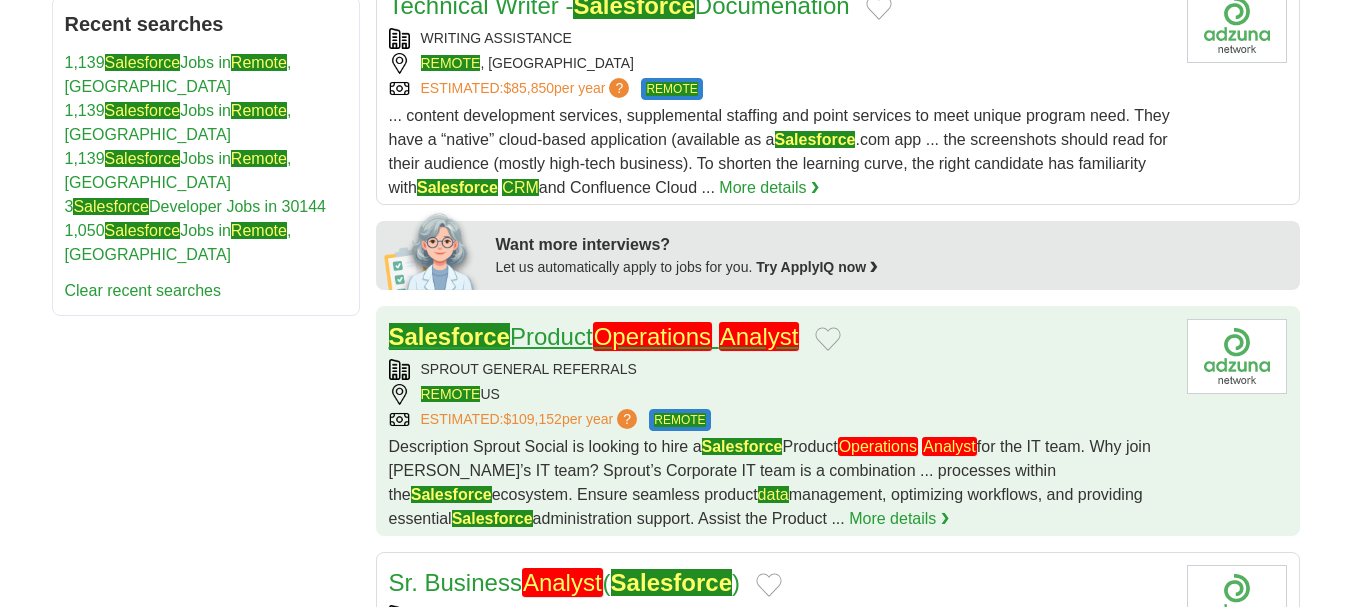 click on "Salesforce  Product  Operations   Analyst" at bounding box center (594, 336) 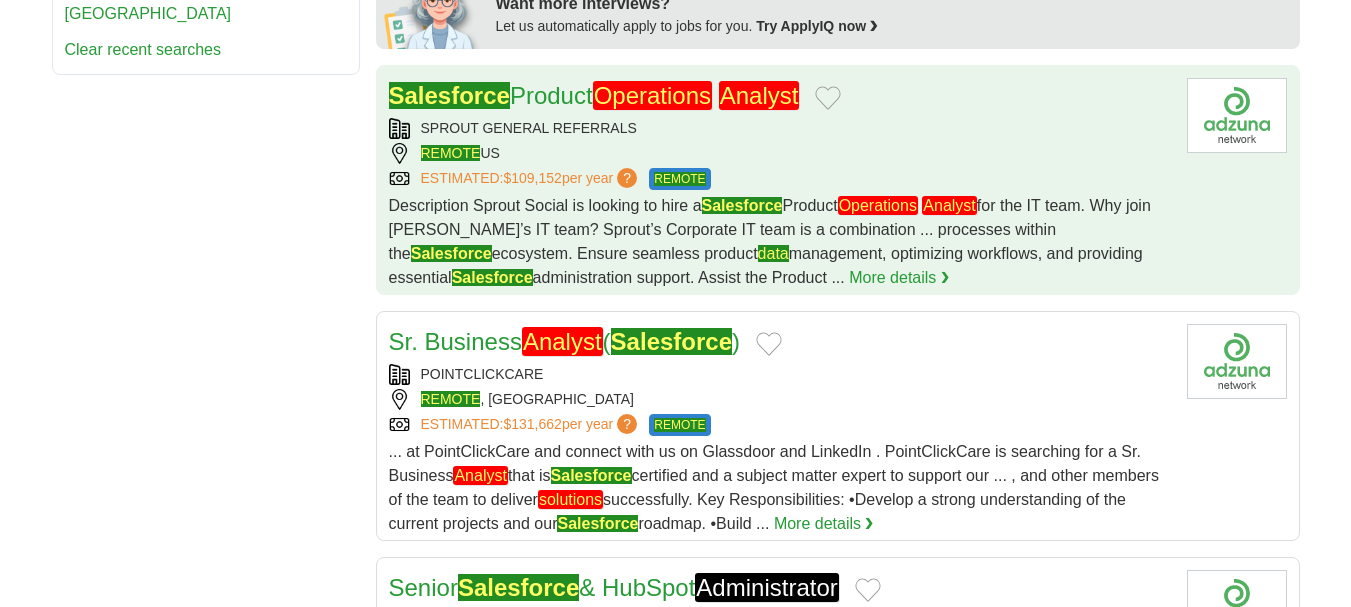 scroll, scrollTop: 1100, scrollLeft: 0, axis: vertical 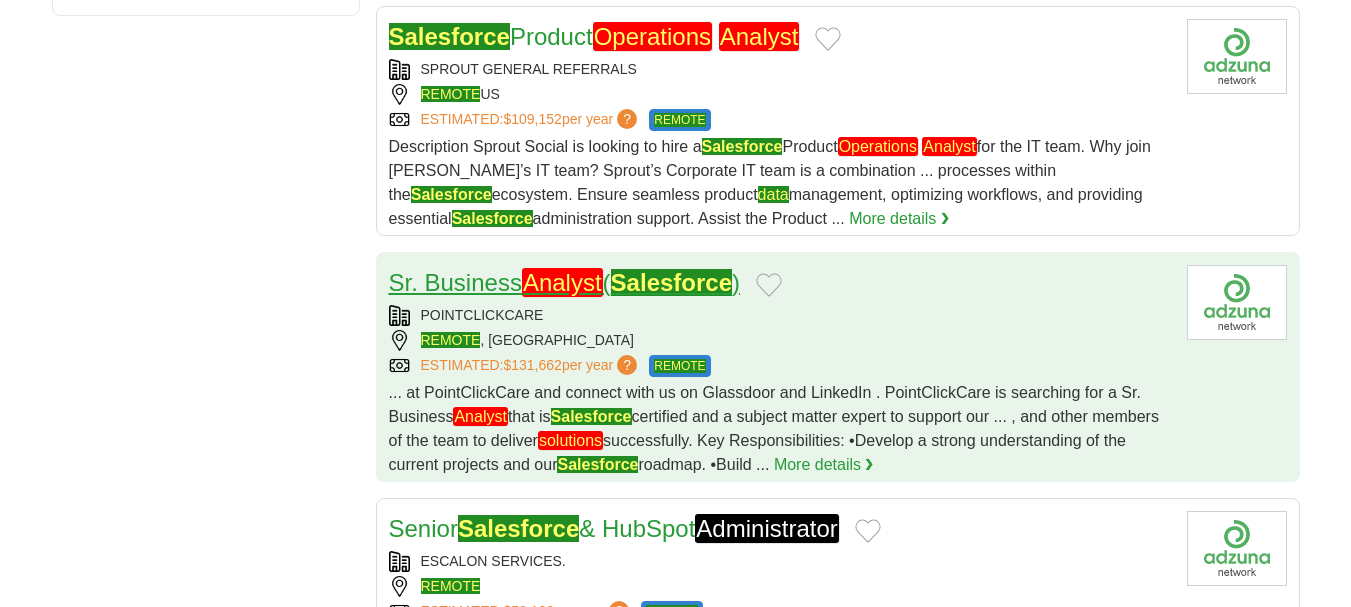 click on "Analyst" at bounding box center [562, 282] 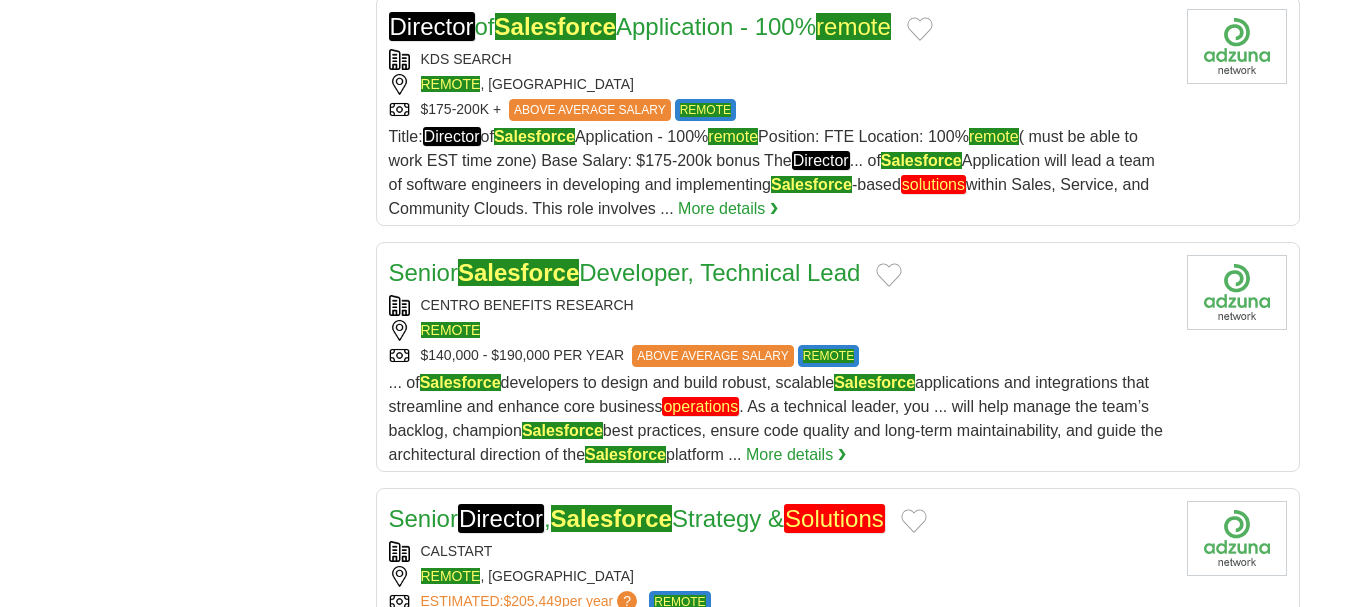 scroll, scrollTop: 2000, scrollLeft: 0, axis: vertical 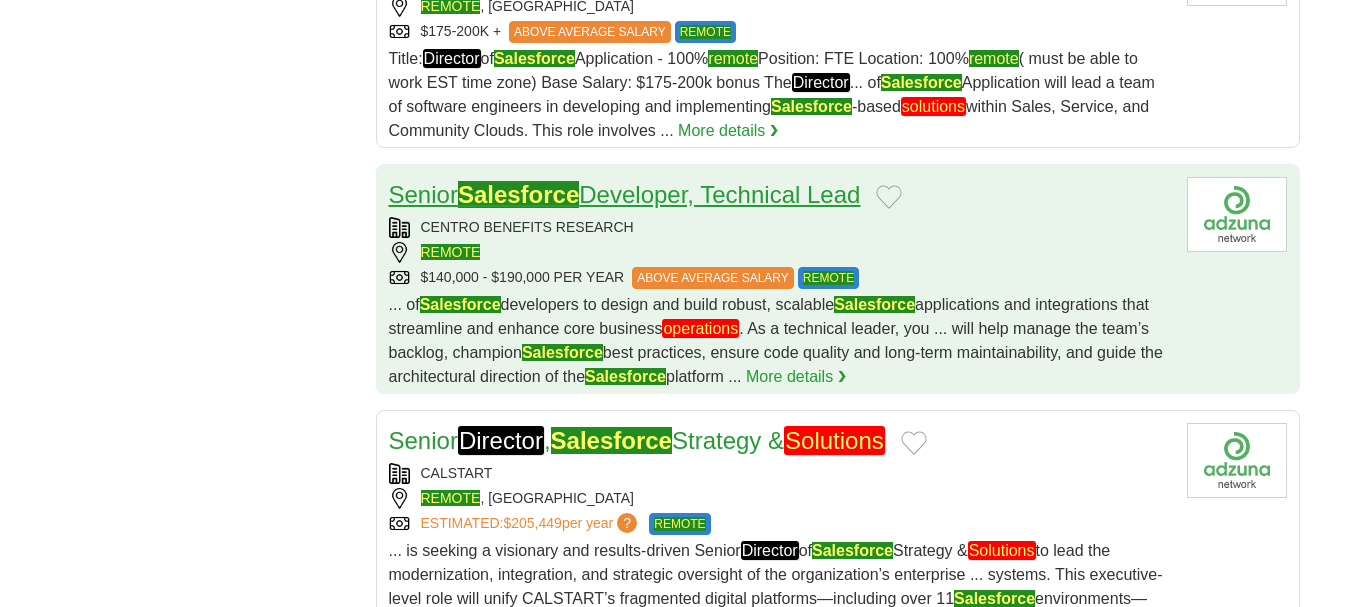click on "Senior  Salesforce  Developer, Technical Lead" at bounding box center (625, 194) 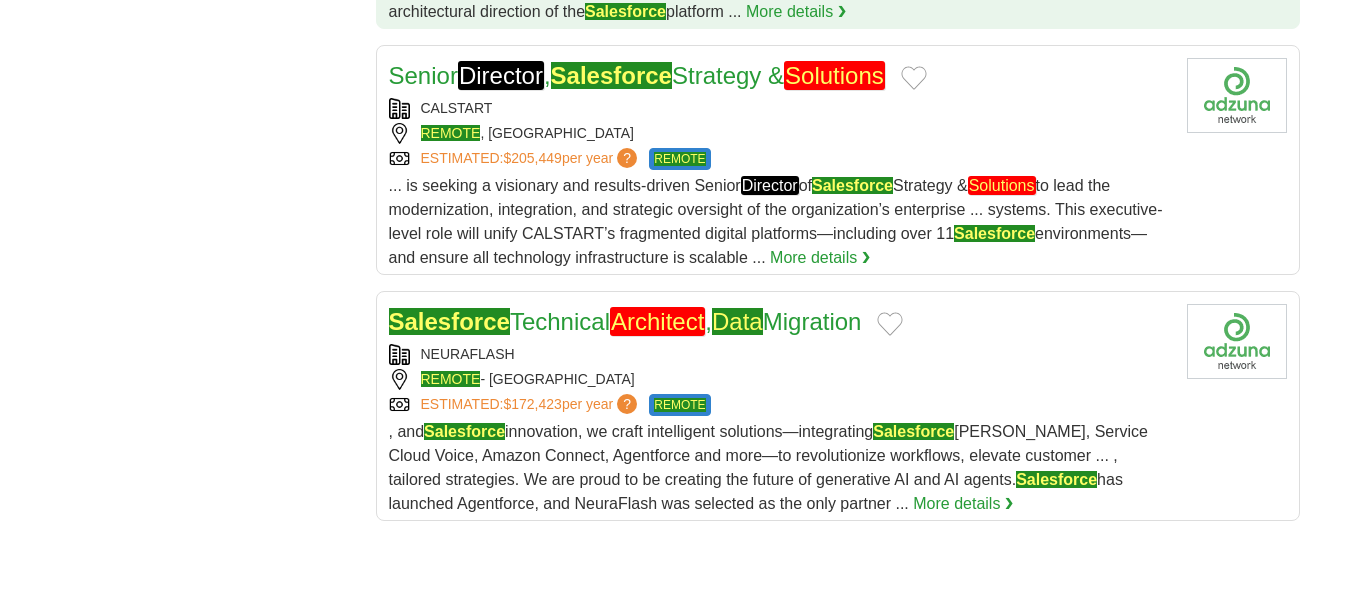 scroll, scrollTop: 2400, scrollLeft: 0, axis: vertical 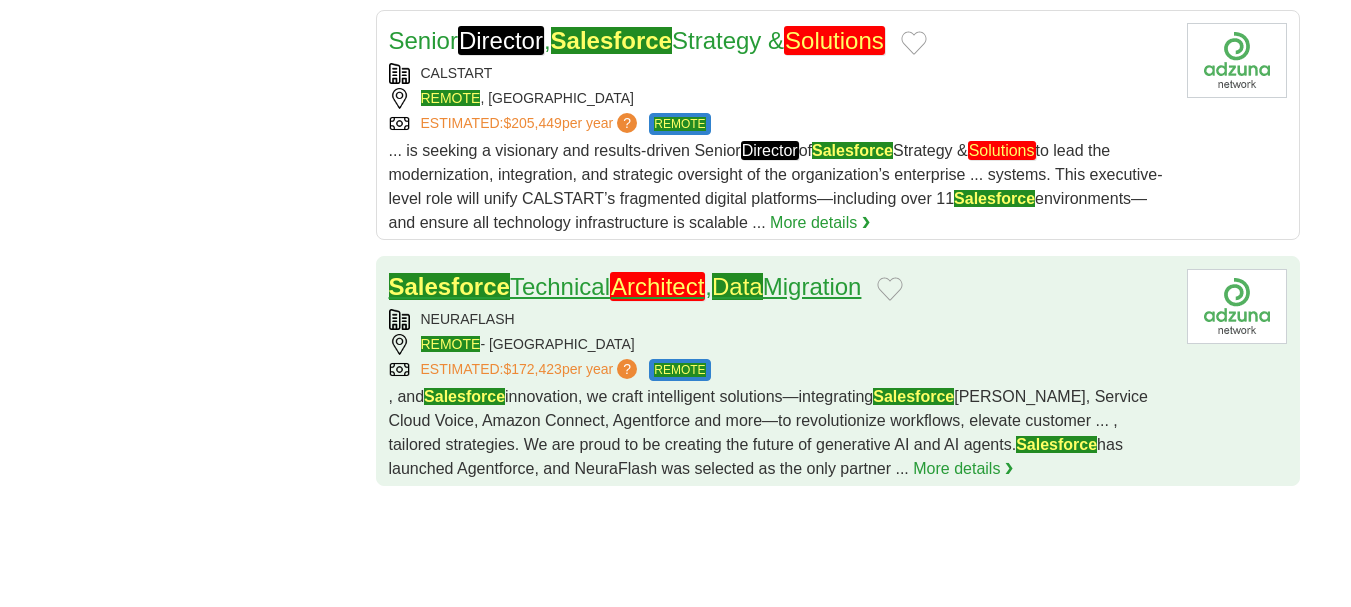 click on "Salesforce  Technical  Architect ,  Data  Migration" at bounding box center (625, 286) 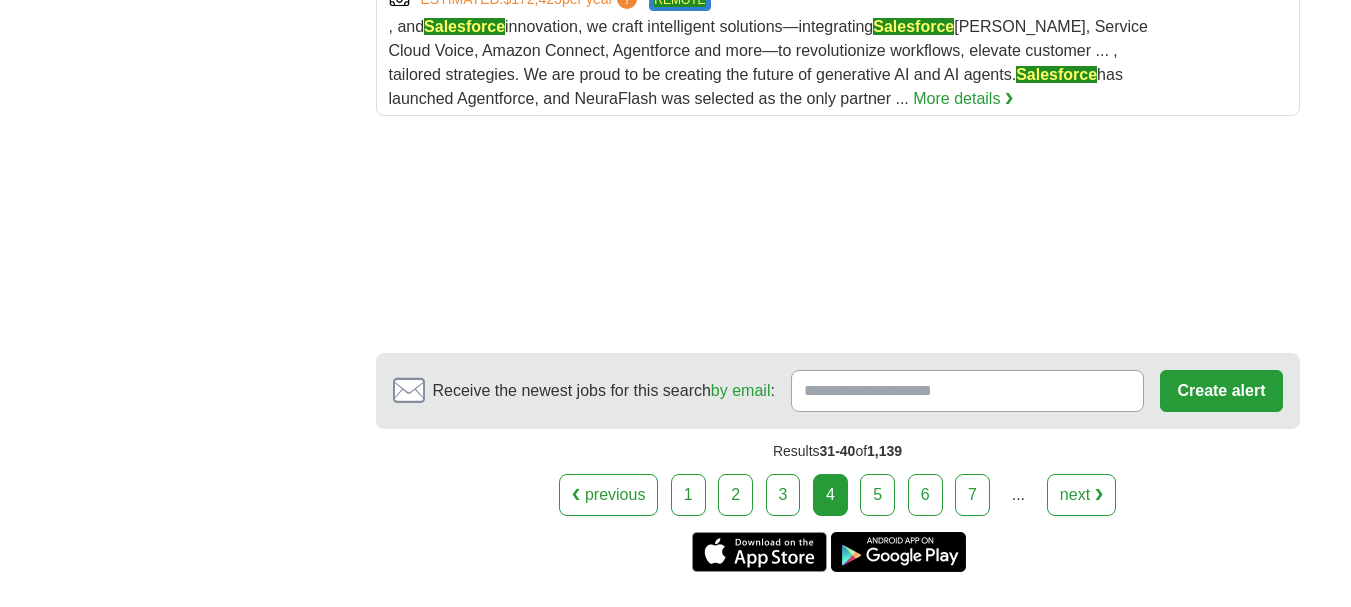 scroll, scrollTop: 2800, scrollLeft: 0, axis: vertical 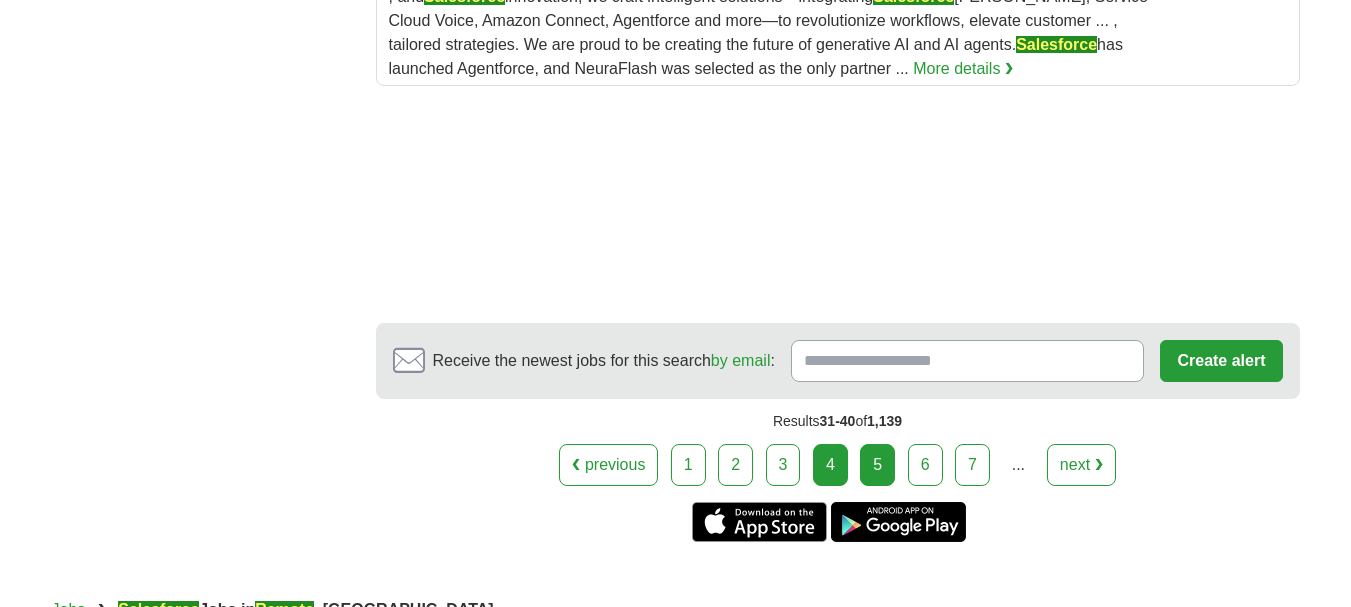 click on "5" at bounding box center [877, 465] 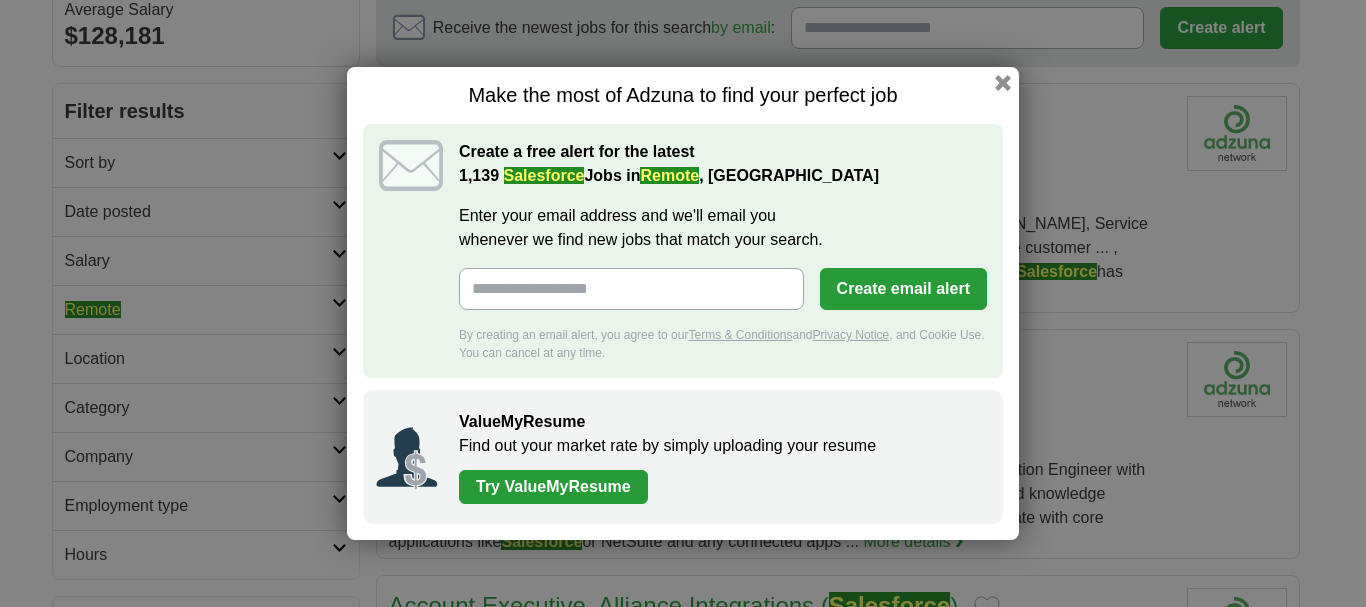 scroll, scrollTop: 200, scrollLeft: 0, axis: vertical 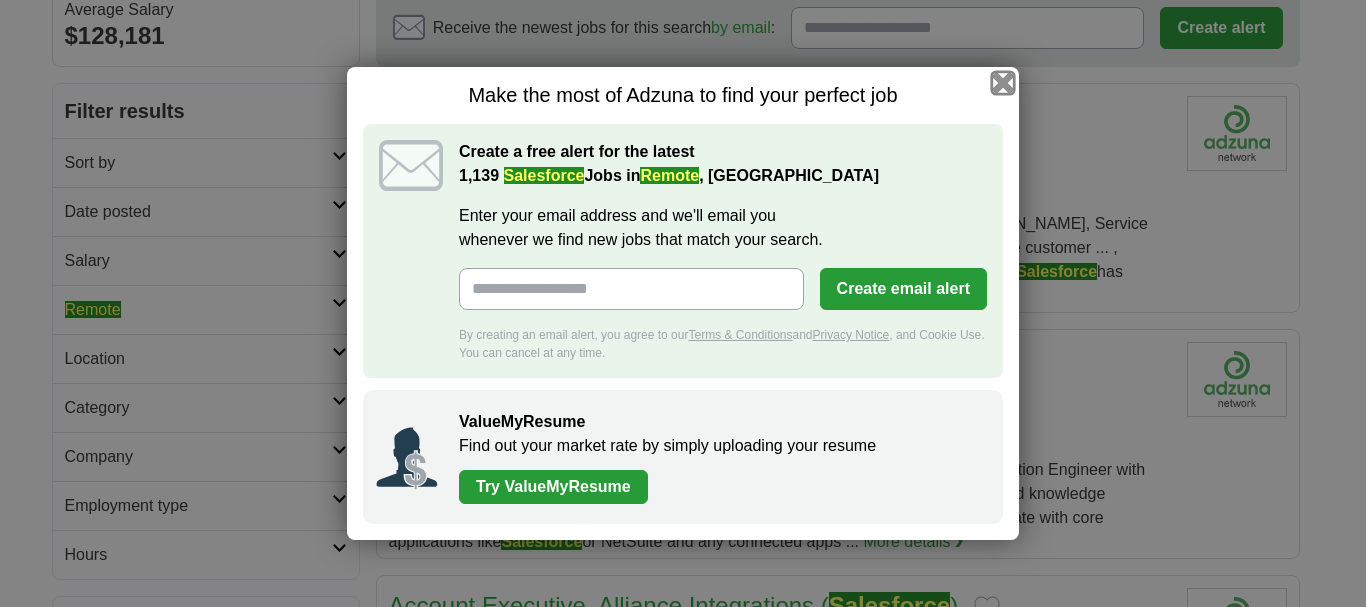 click at bounding box center [1003, 83] 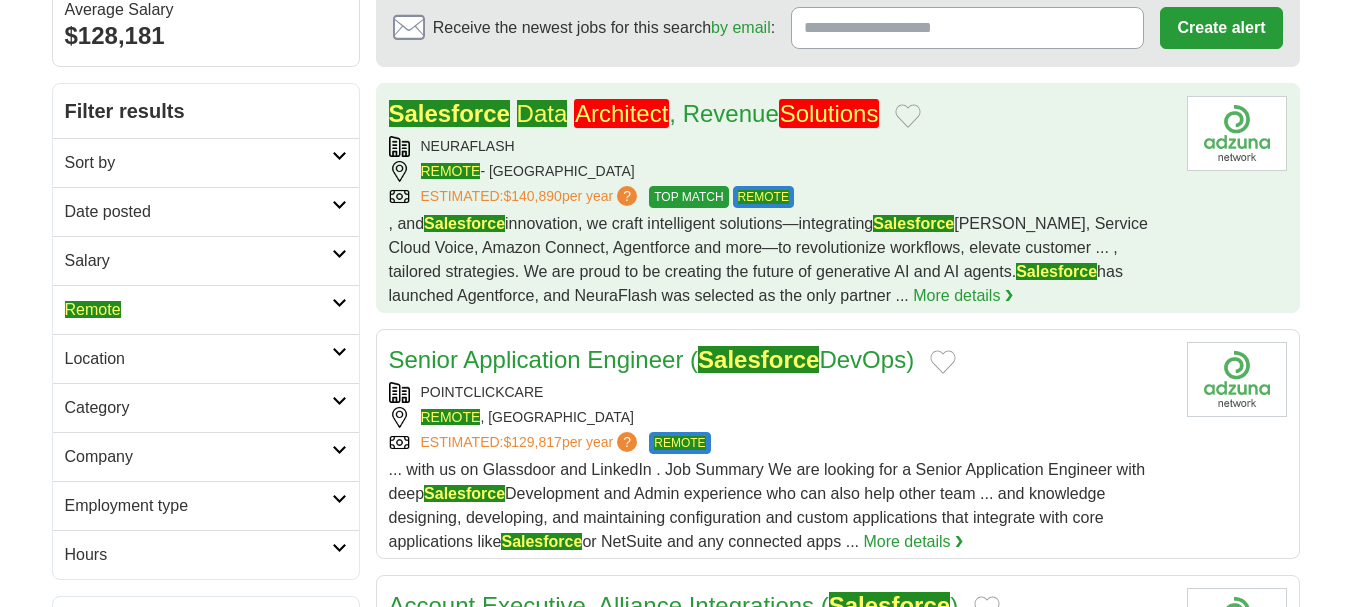 click on "Salesforce   Data   Architect , Revenue  Solutions" at bounding box center (634, 114) 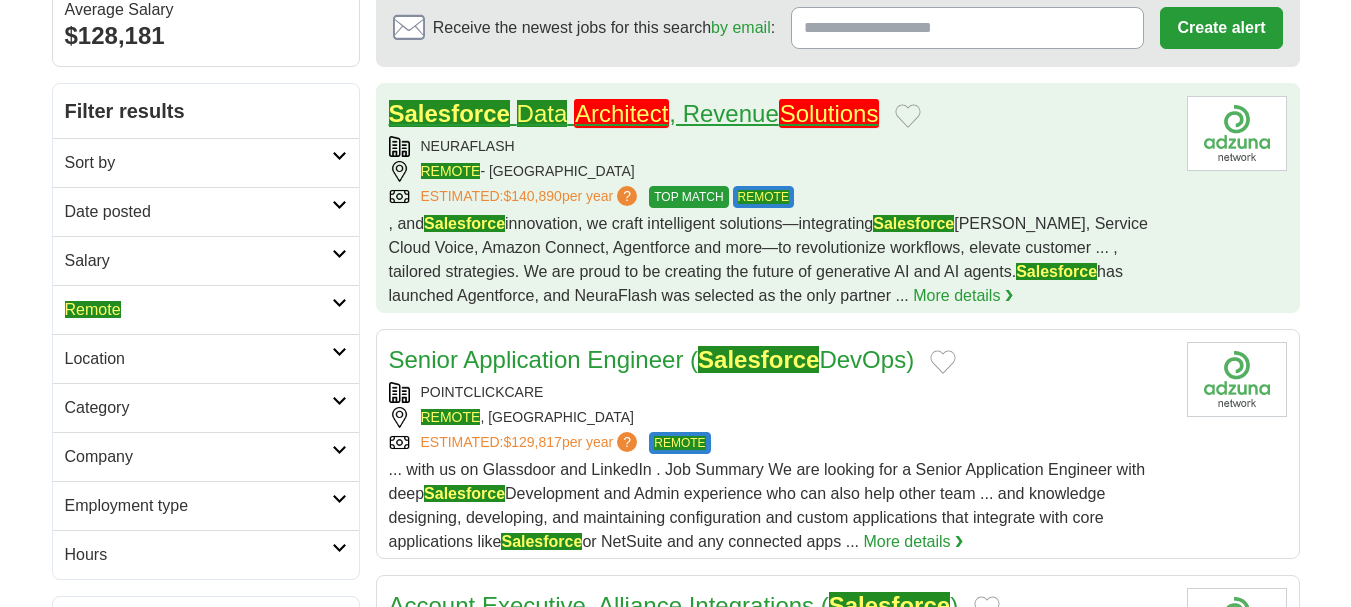 click on "Architect" at bounding box center [621, 113] 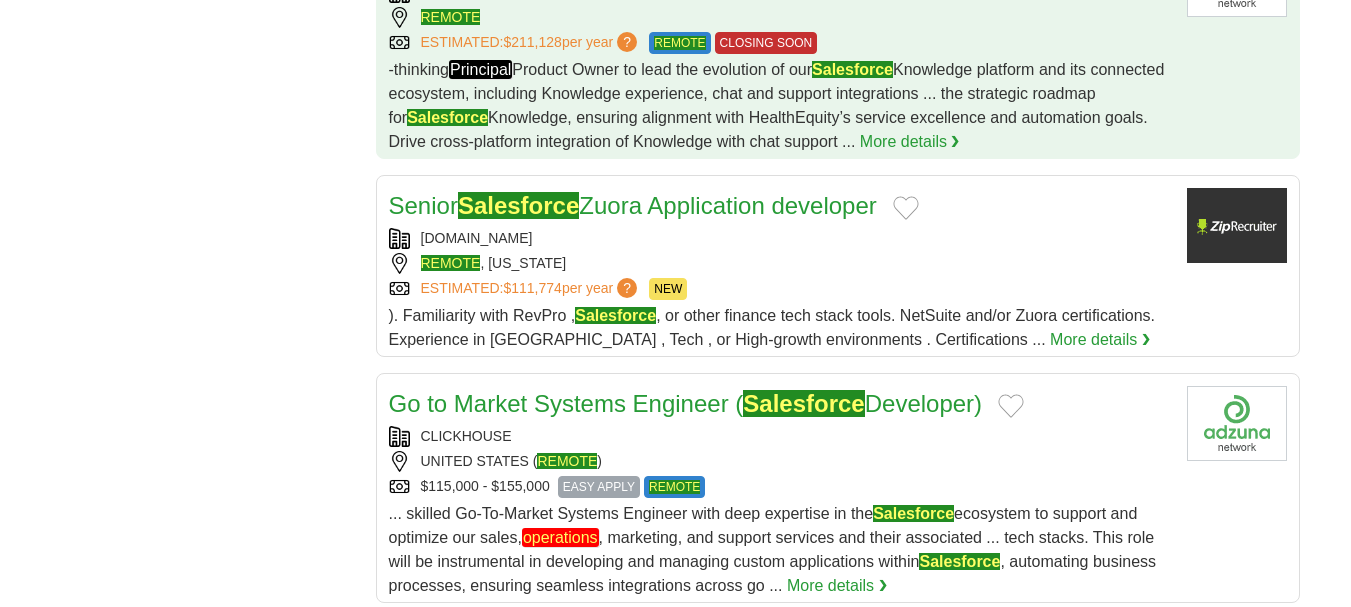 scroll, scrollTop: 1200, scrollLeft: 0, axis: vertical 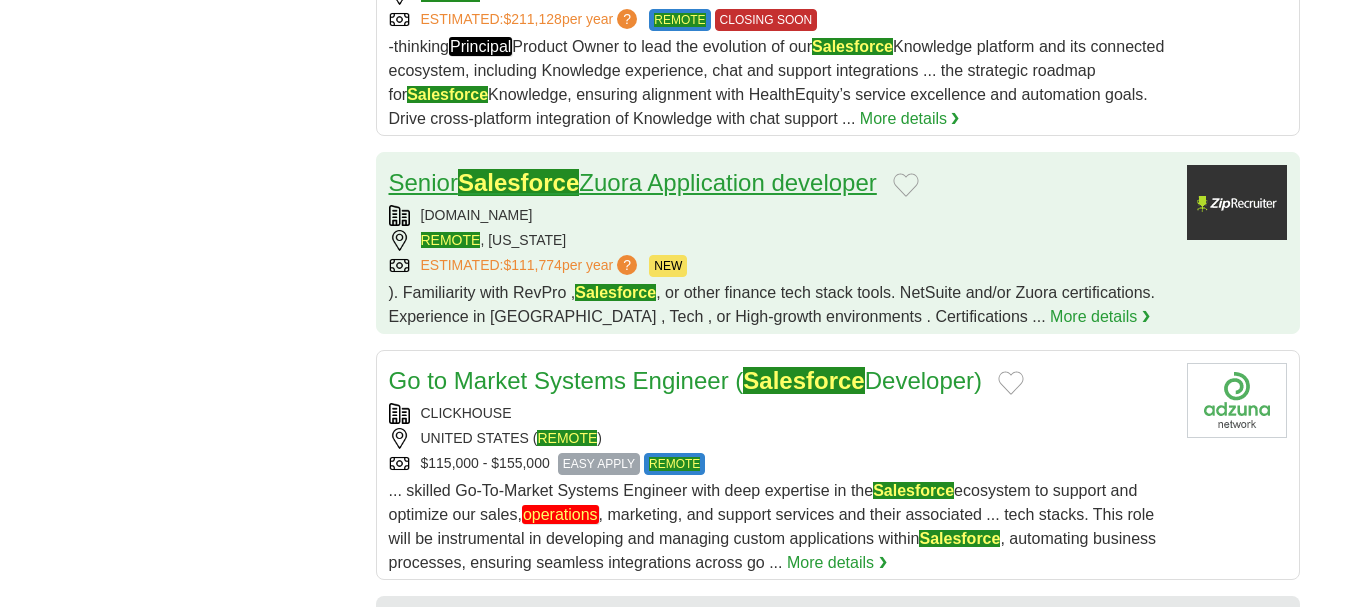 click on "Senior  Salesforce  Zuora Application developer" at bounding box center (633, 182) 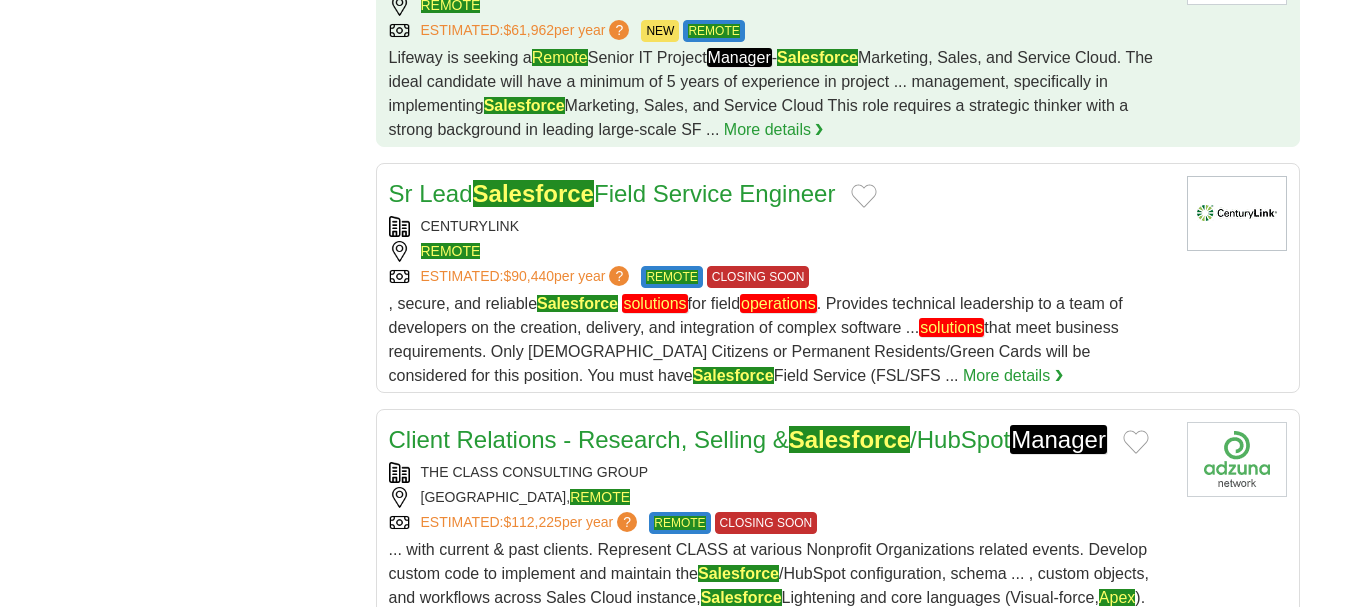 scroll, scrollTop: 2000, scrollLeft: 0, axis: vertical 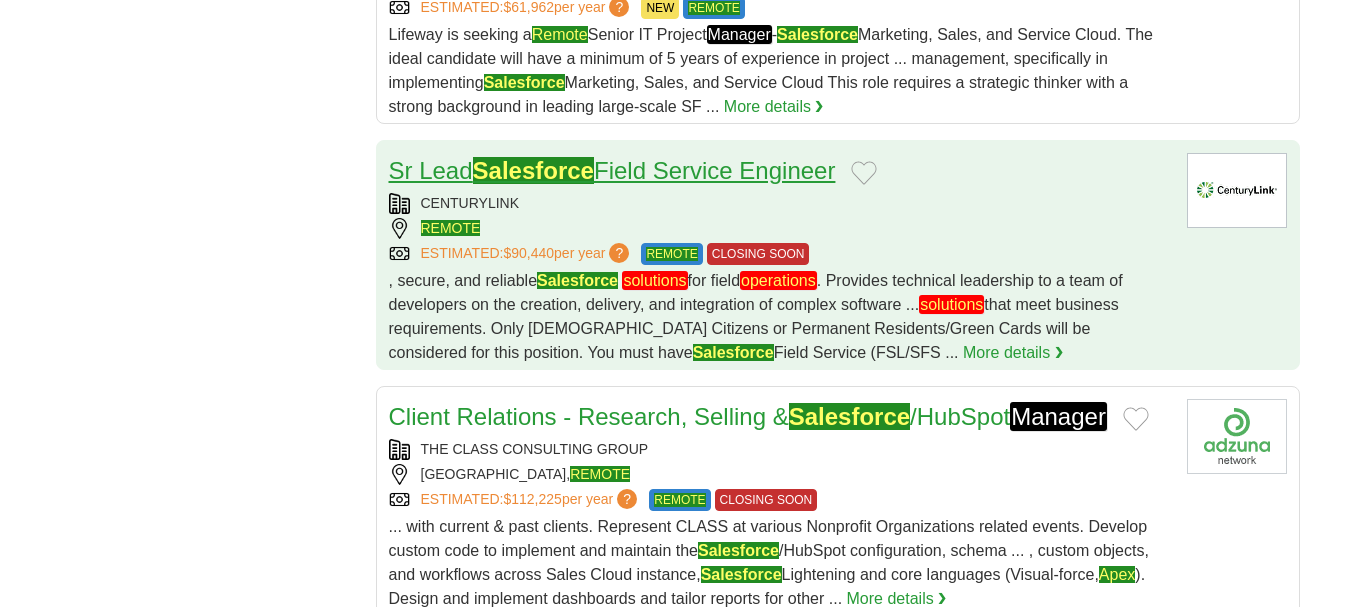 click on "Salesforce" 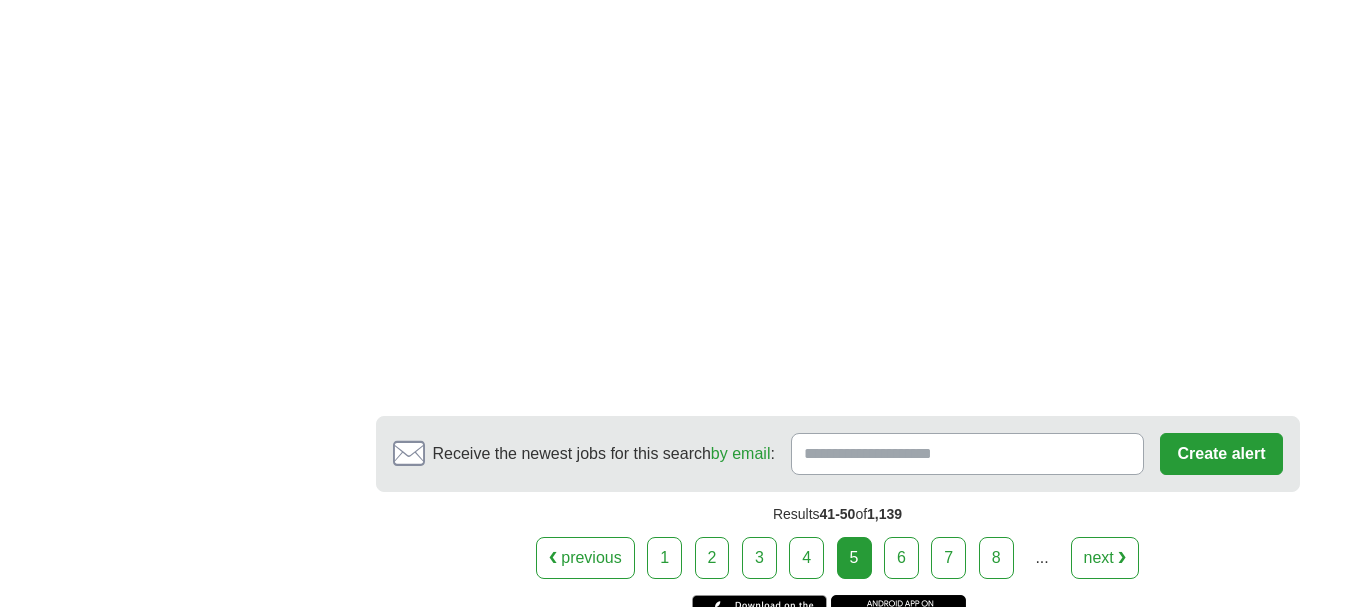 scroll, scrollTop: 3000, scrollLeft: 0, axis: vertical 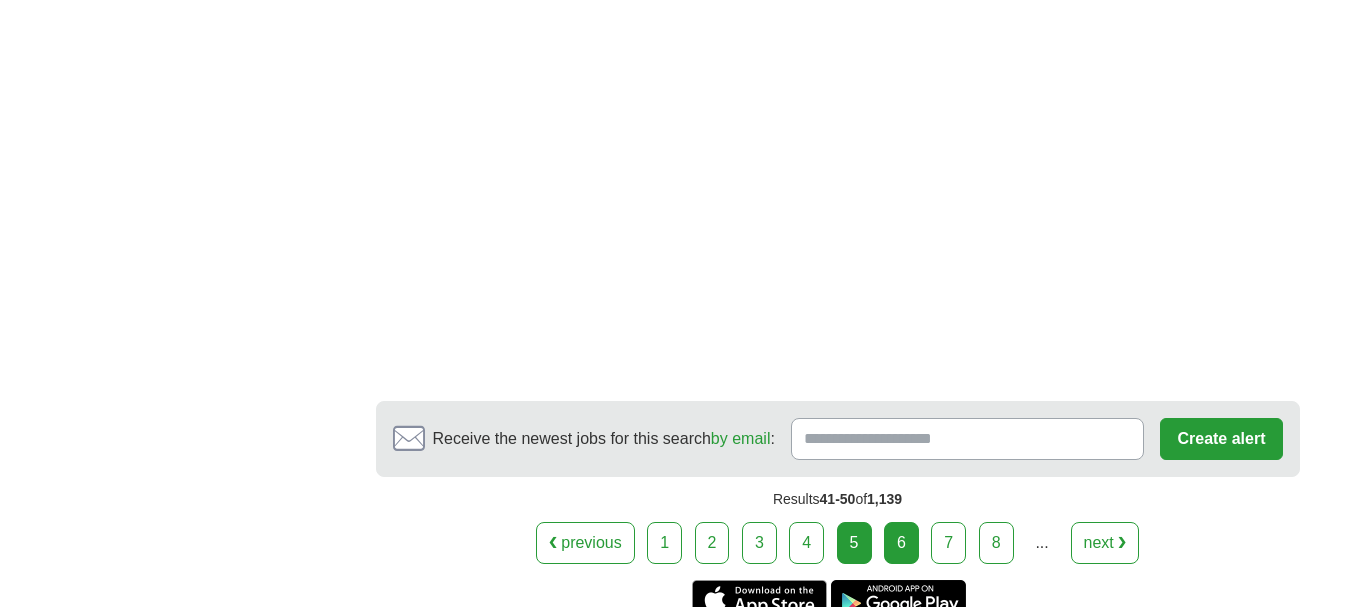 click on "6" at bounding box center (901, 543) 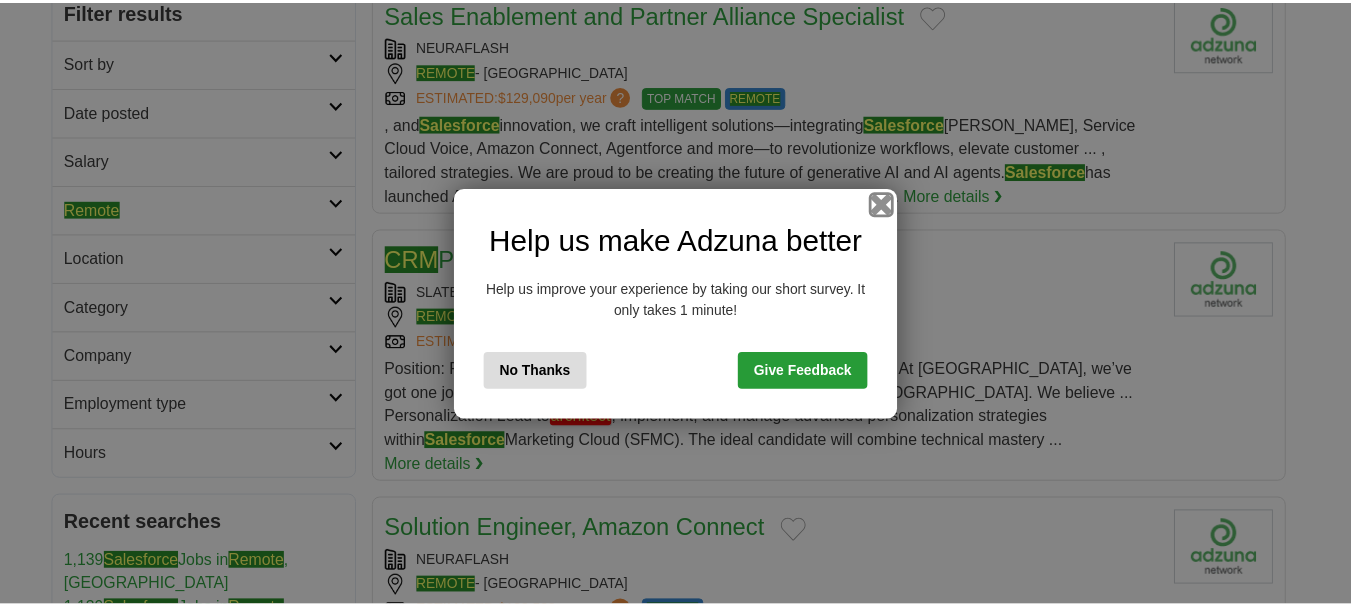scroll, scrollTop: 300, scrollLeft: 0, axis: vertical 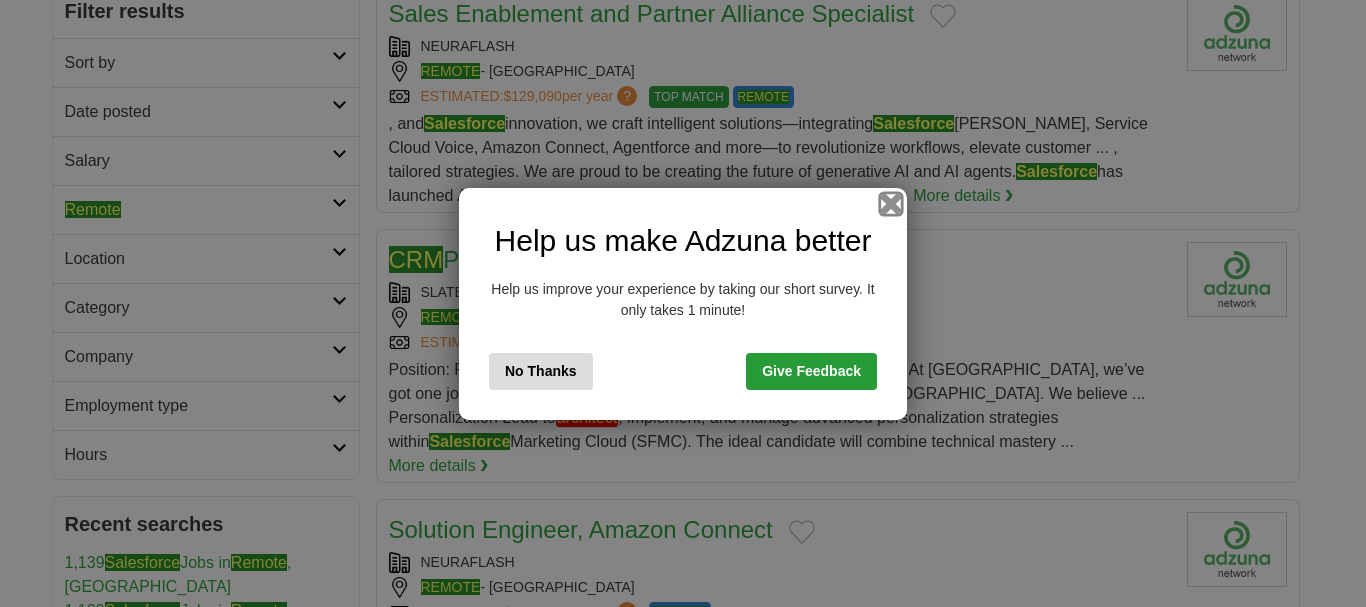 click at bounding box center [891, 203] 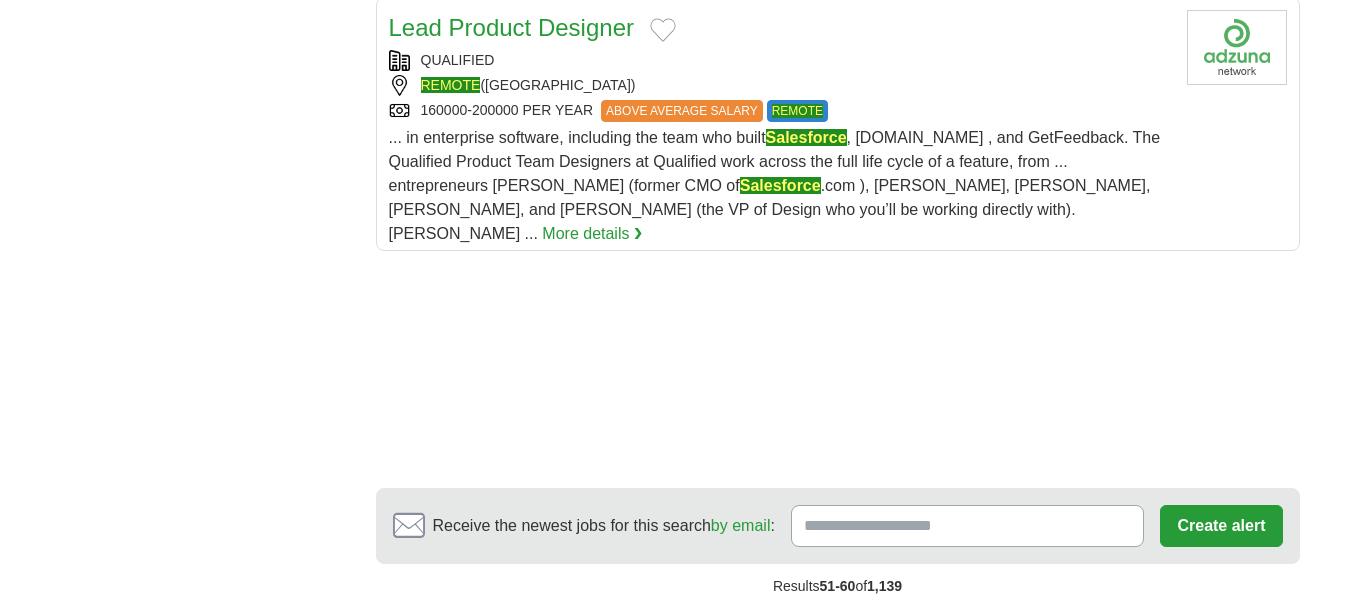 scroll, scrollTop: 2800, scrollLeft: 0, axis: vertical 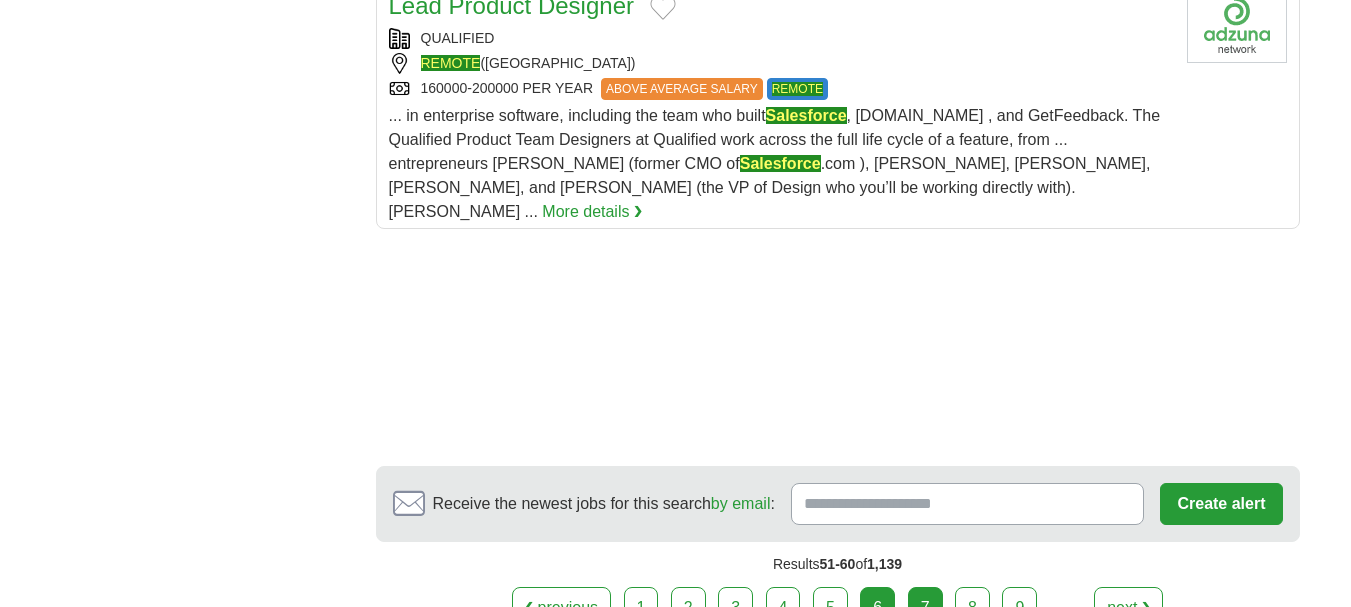 click on "7" at bounding box center (925, 608) 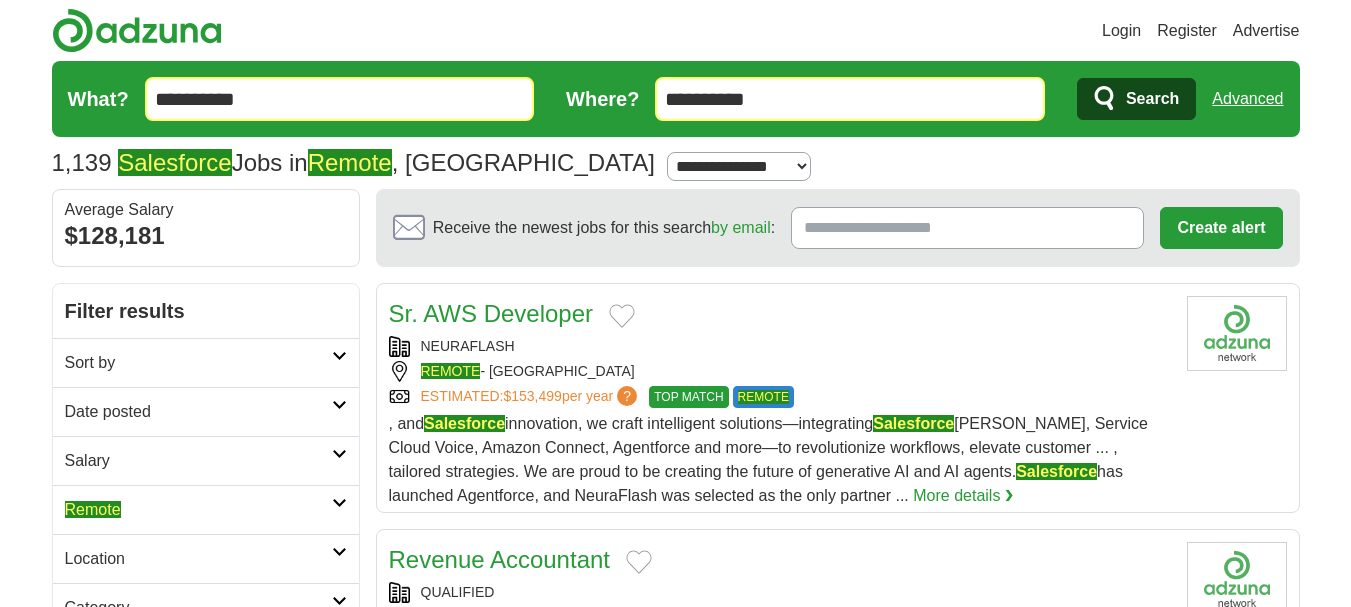 scroll, scrollTop: 600, scrollLeft: 0, axis: vertical 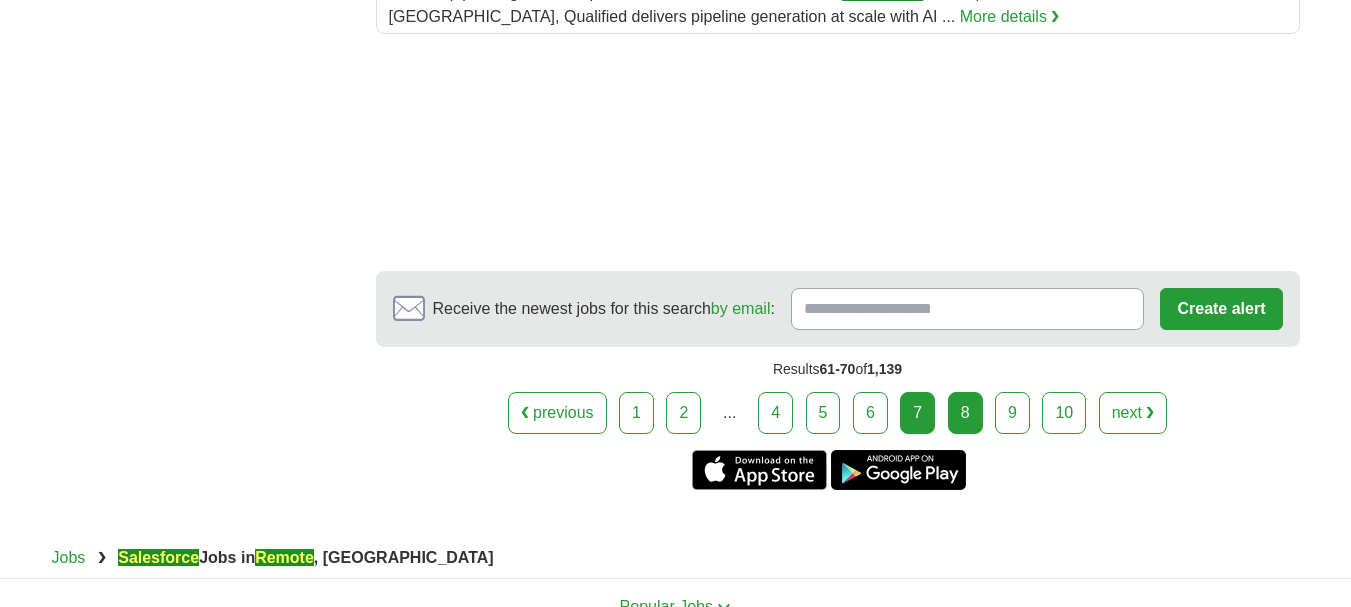 click on "8" at bounding box center [965, 413] 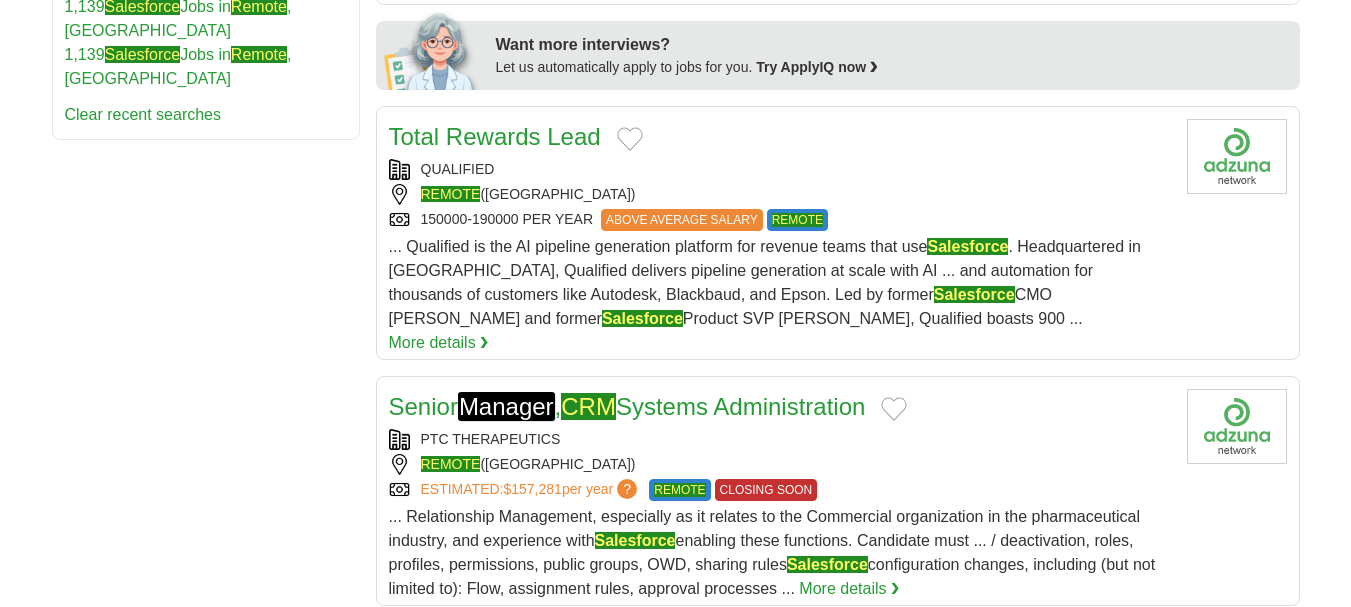 scroll, scrollTop: 0, scrollLeft: 0, axis: both 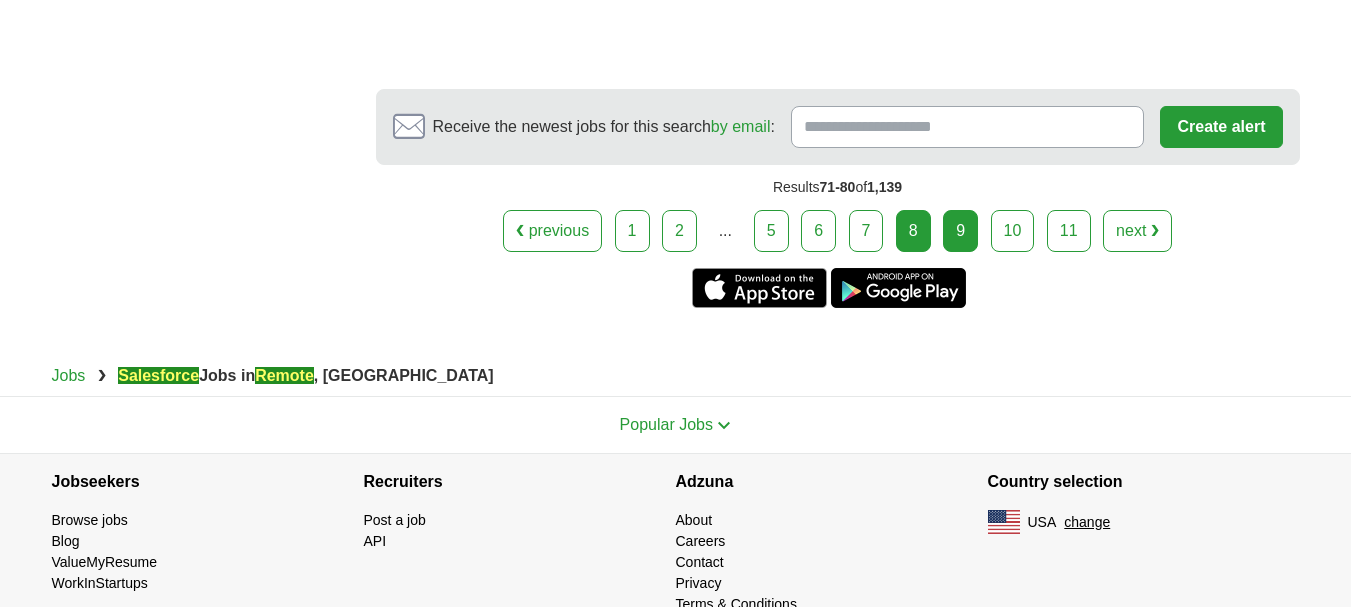 click on "9" at bounding box center [960, 231] 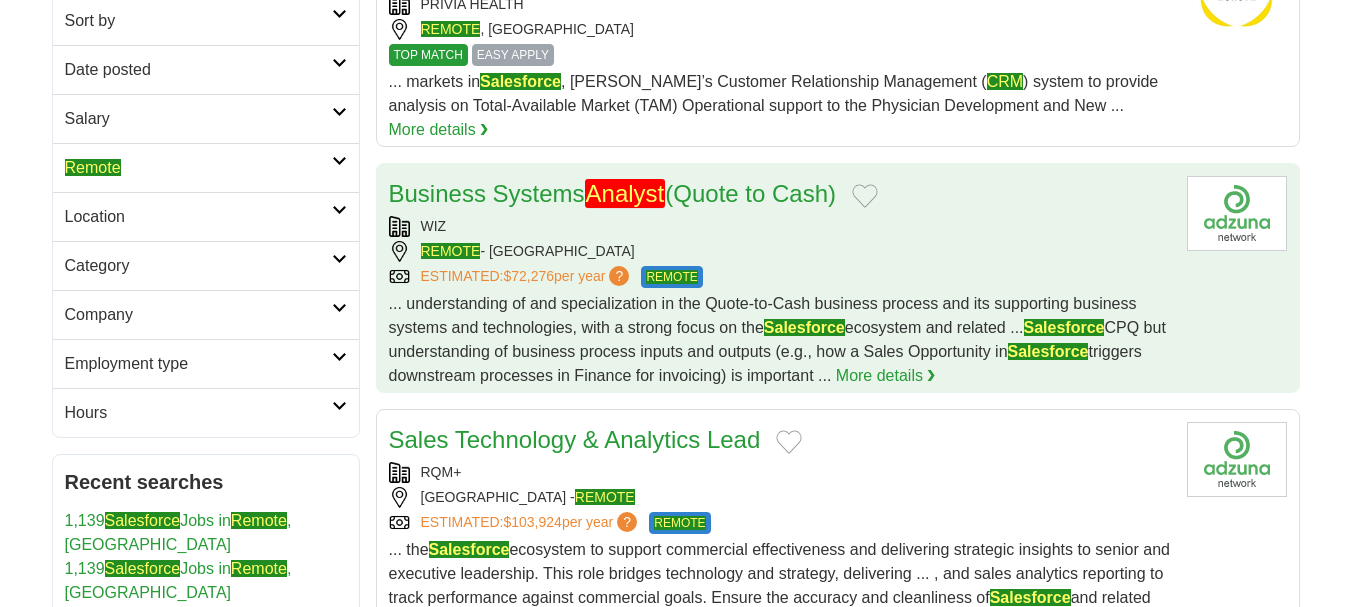 scroll, scrollTop: 0, scrollLeft: 0, axis: both 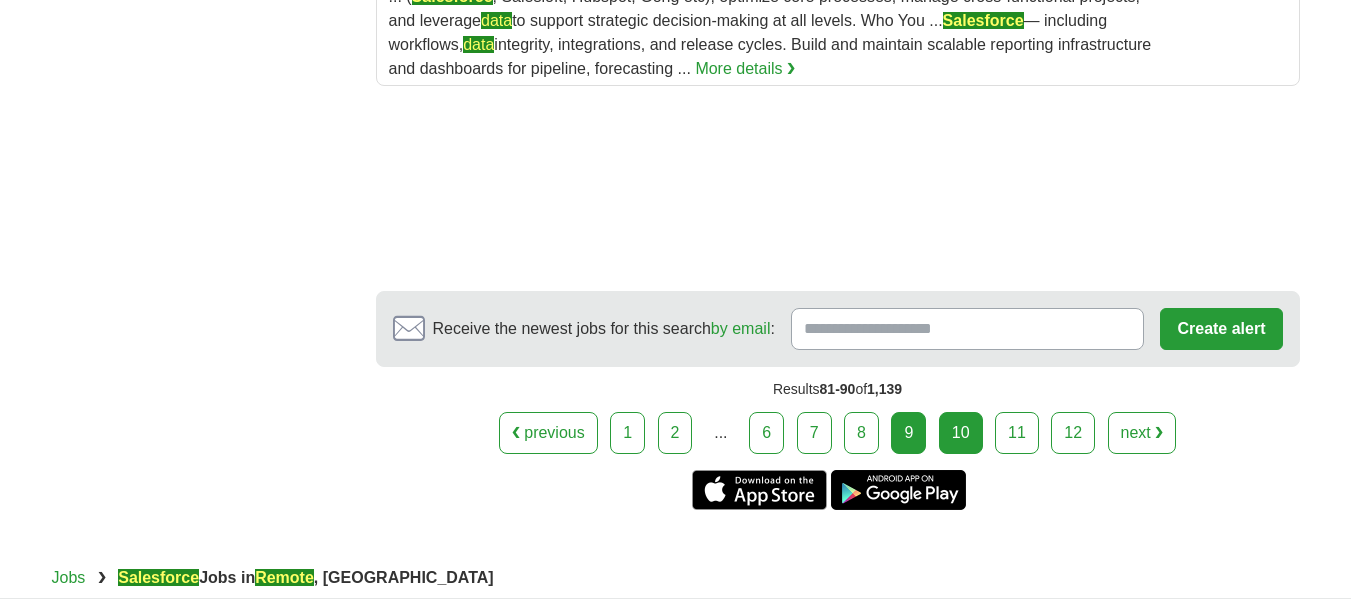 click on "10" at bounding box center [961, 433] 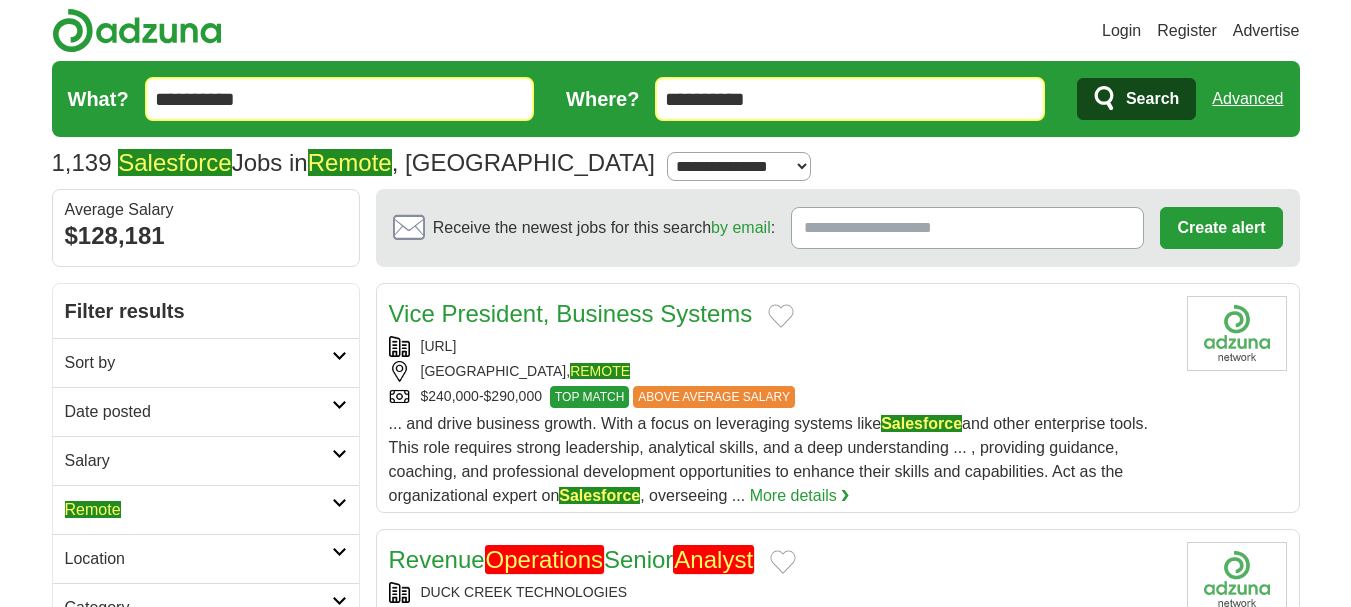 scroll, scrollTop: 600, scrollLeft: 0, axis: vertical 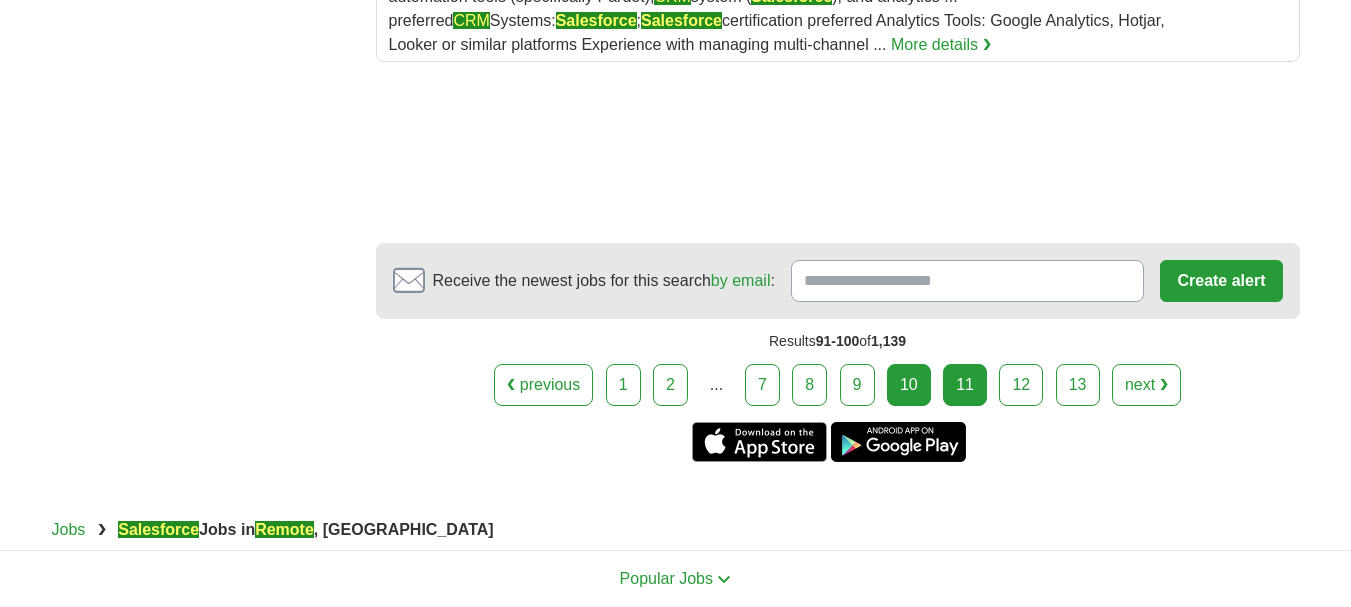 click on "11" at bounding box center [965, 385] 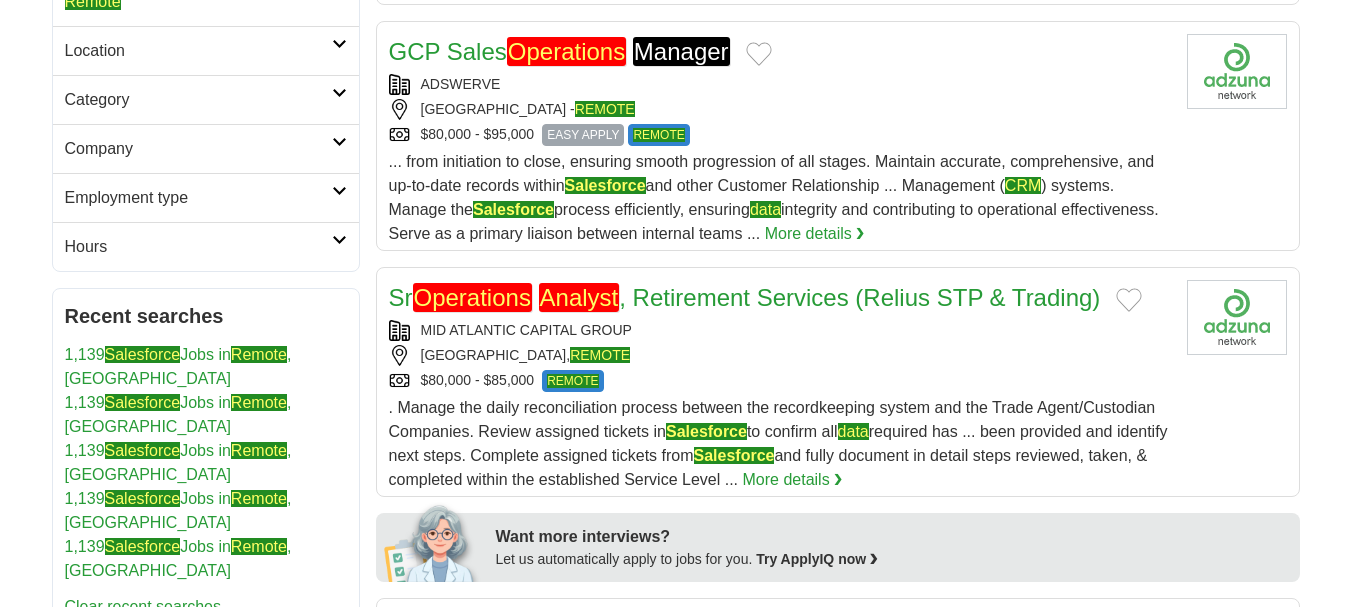 scroll, scrollTop: 600, scrollLeft: 0, axis: vertical 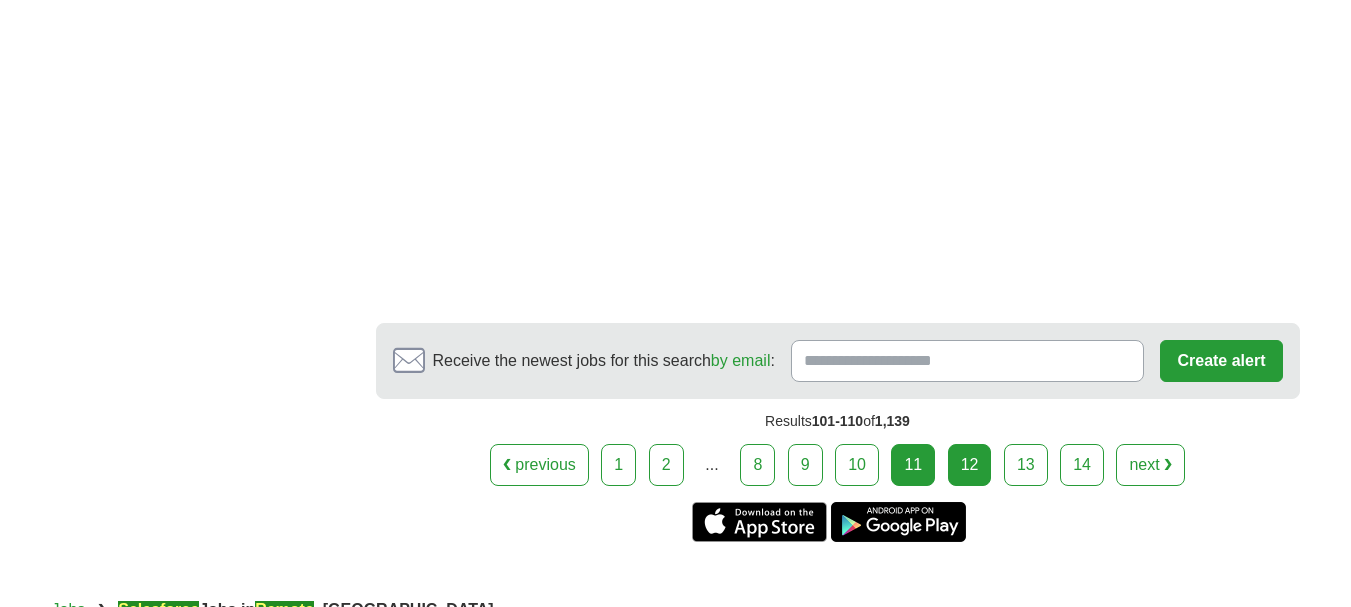 click on "12" at bounding box center [970, 465] 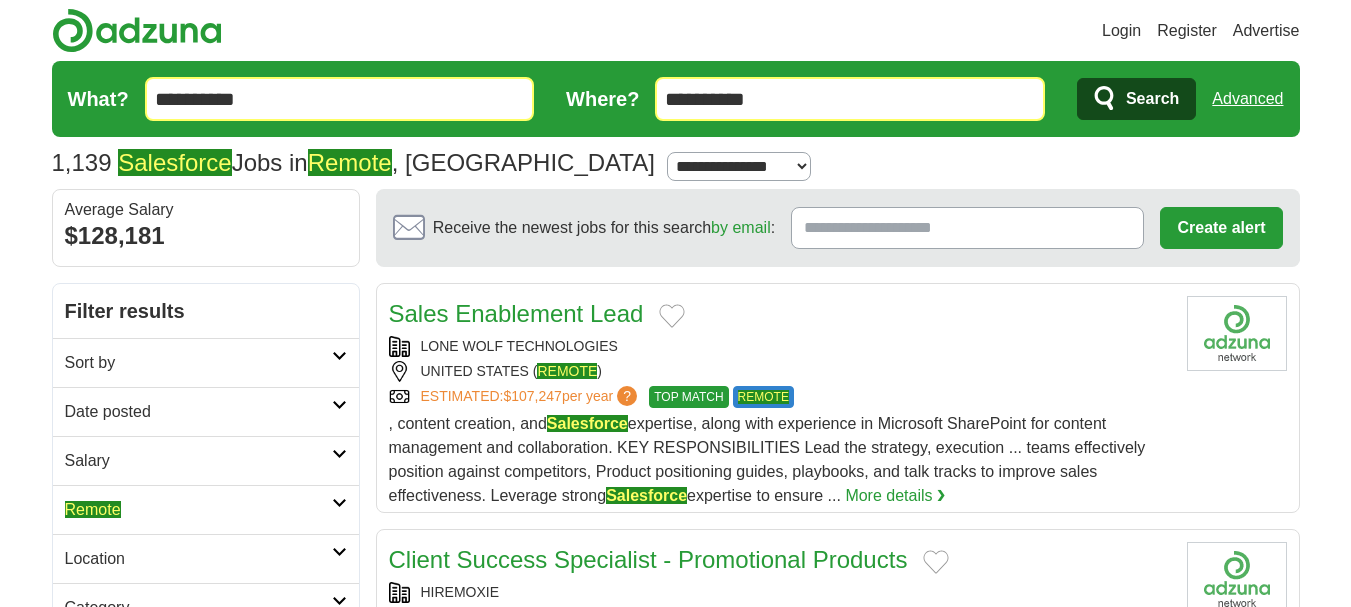 scroll, scrollTop: 400, scrollLeft: 0, axis: vertical 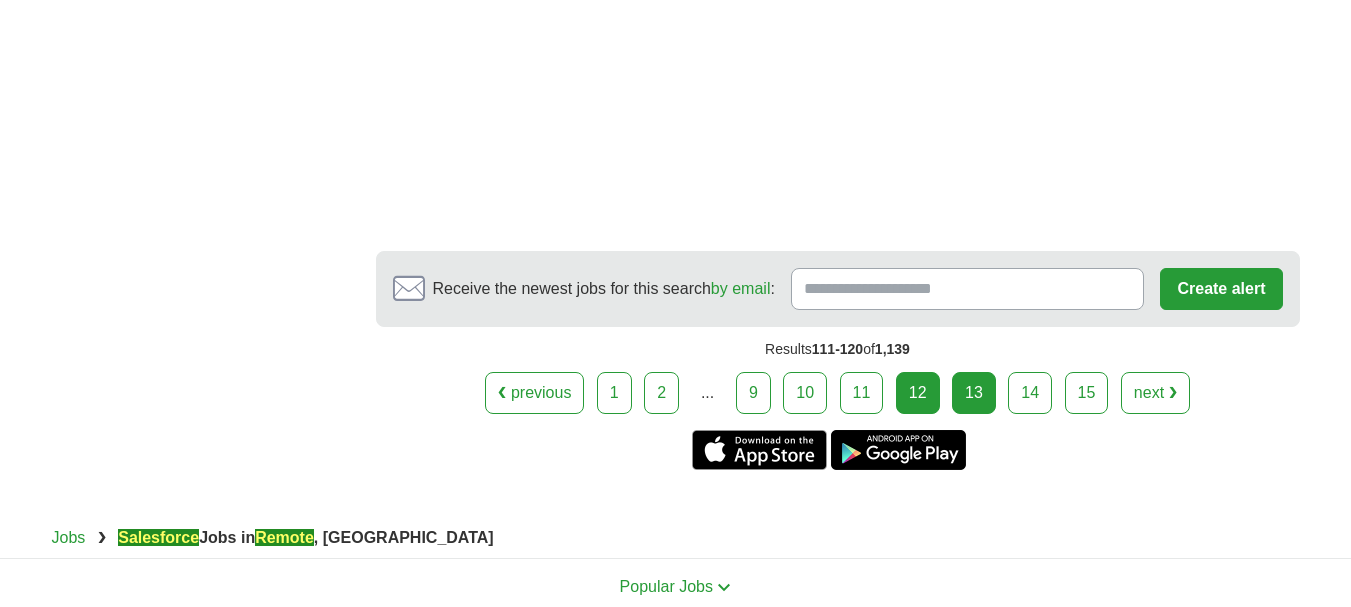 click on "13" at bounding box center (974, 393) 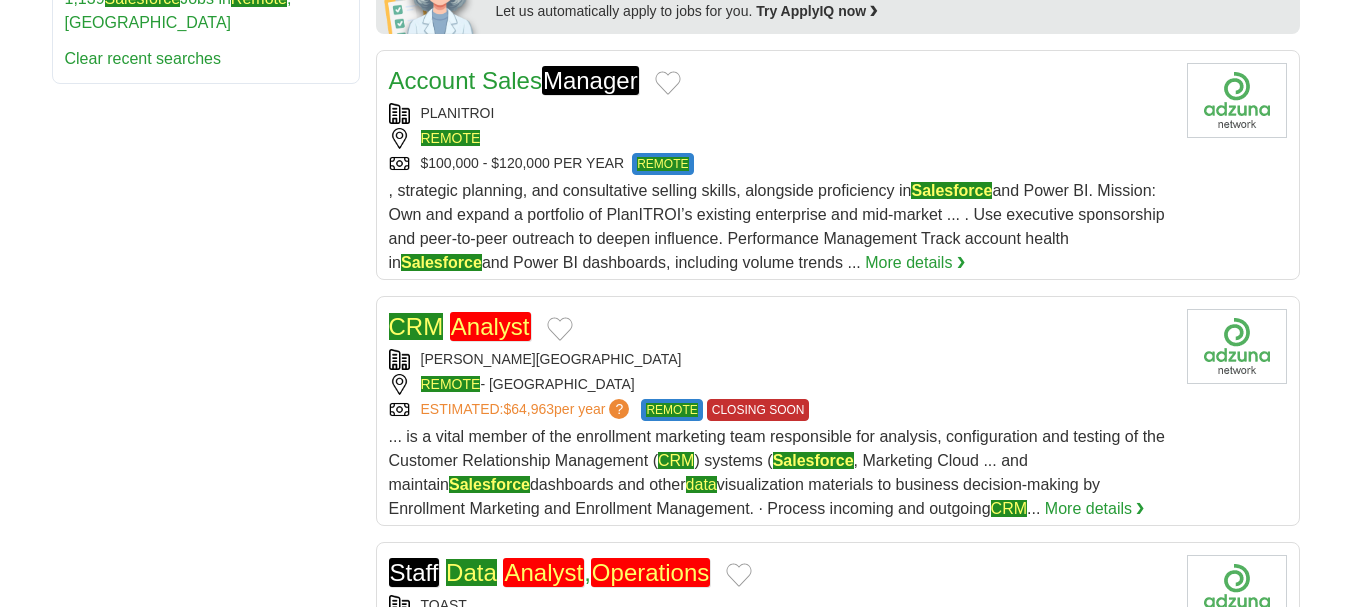 scroll, scrollTop: 1100, scrollLeft: 0, axis: vertical 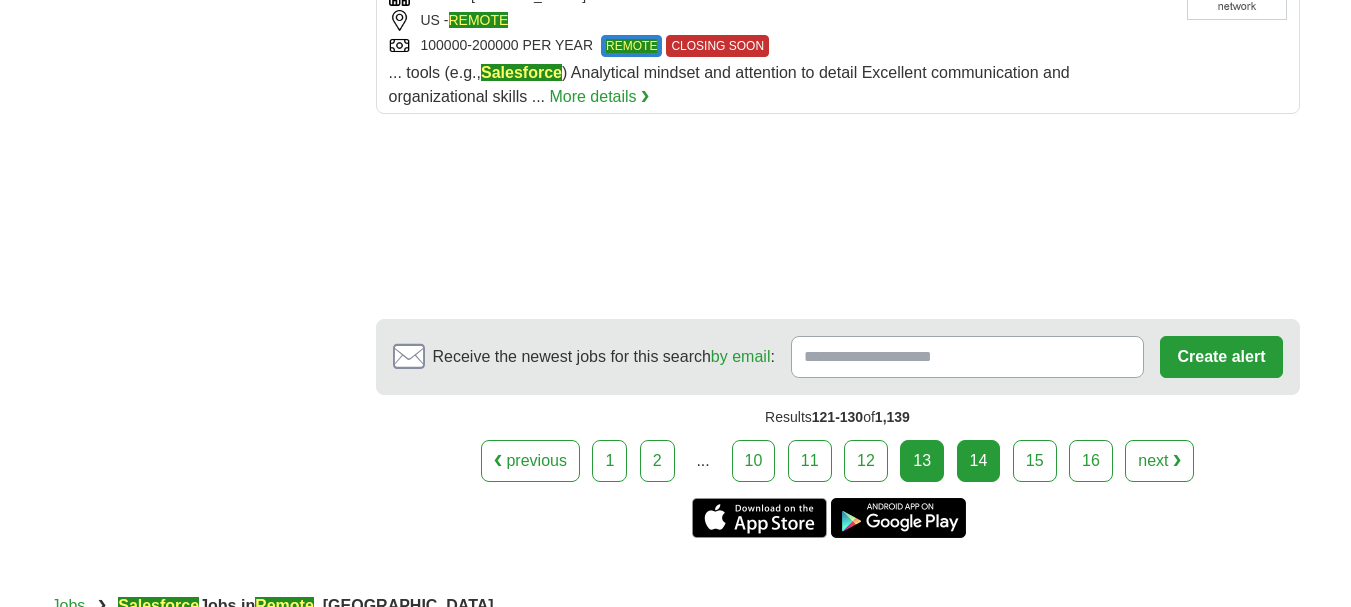 click on "14" at bounding box center (979, 461) 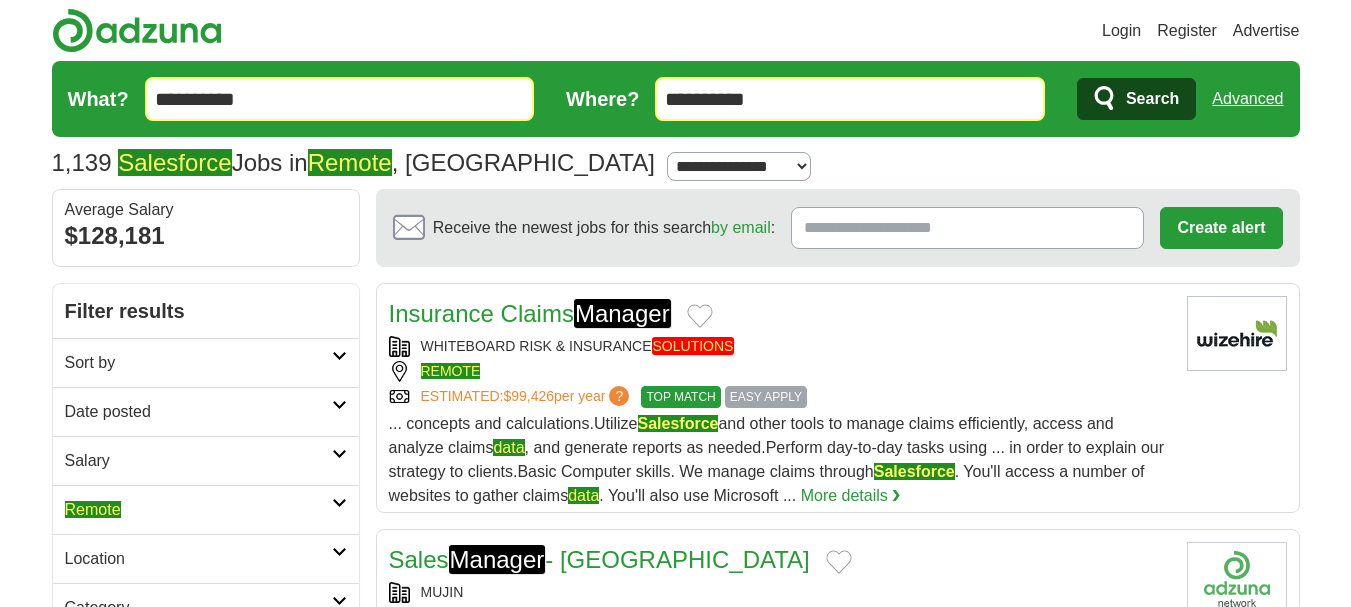 scroll, scrollTop: 100, scrollLeft: 0, axis: vertical 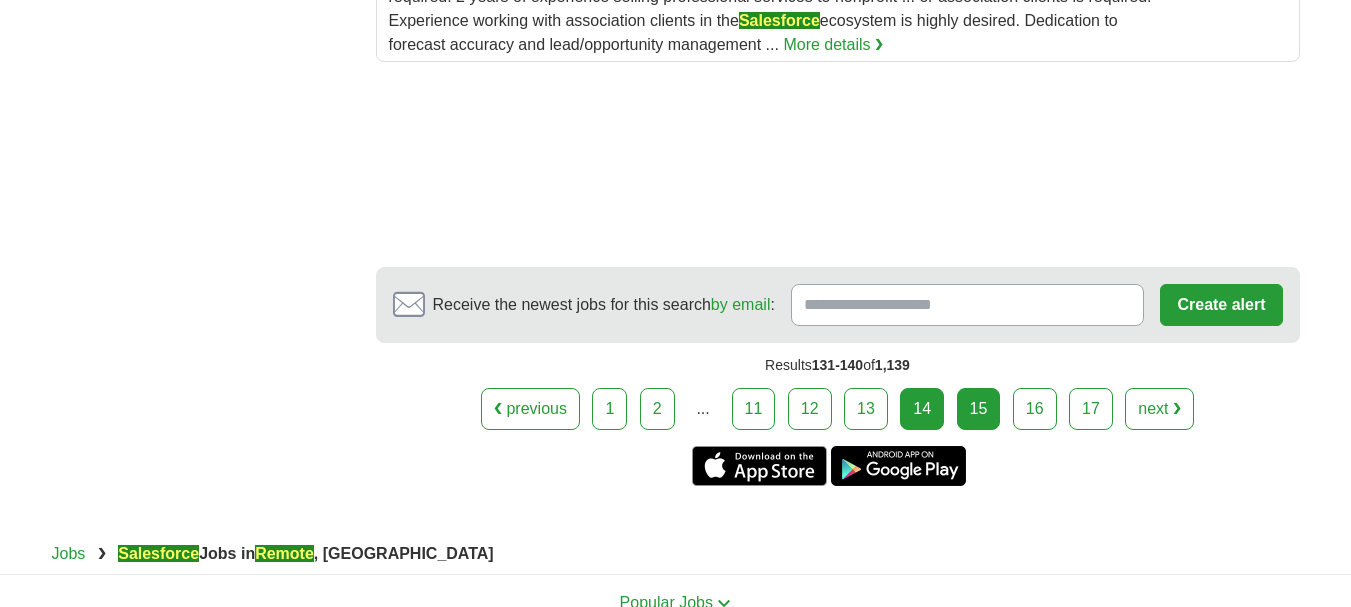 click on "15" at bounding box center [979, 409] 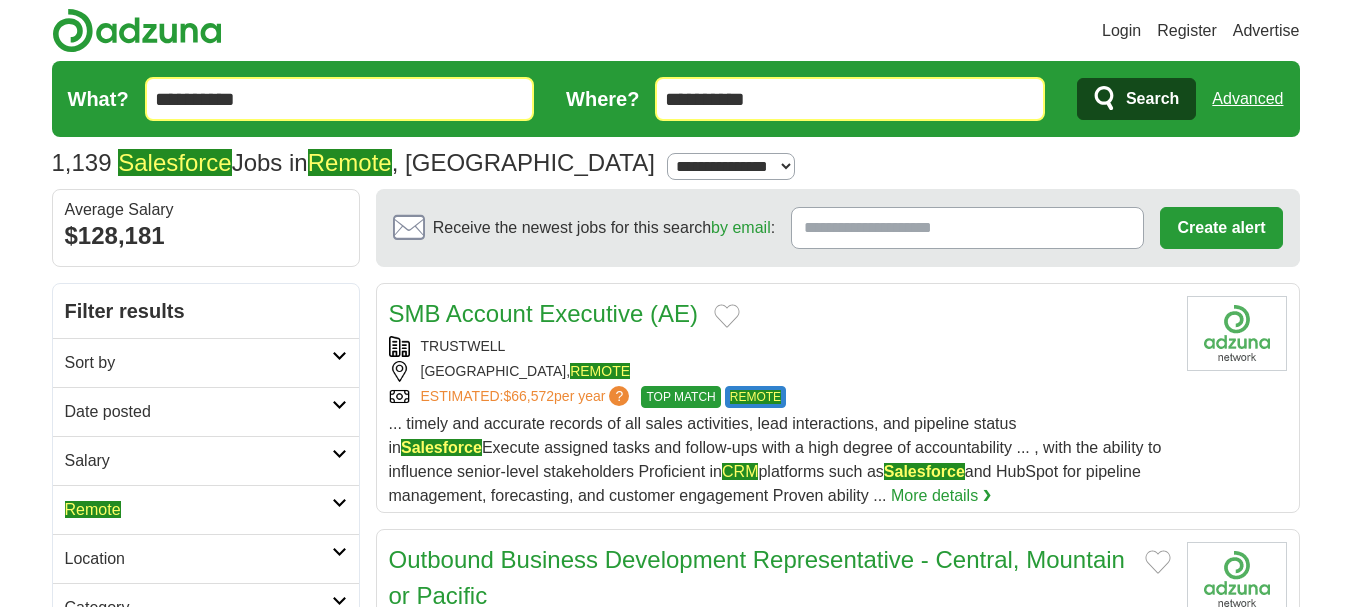 scroll, scrollTop: 0, scrollLeft: 0, axis: both 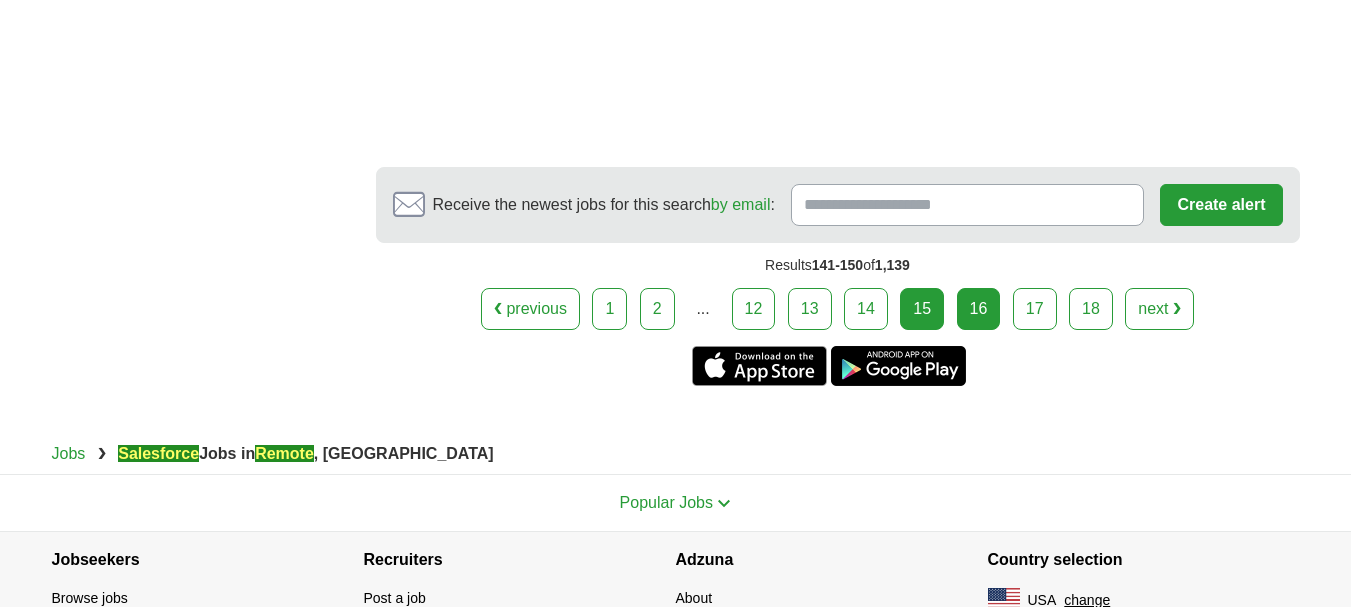 click on "16" at bounding box center [979, 309] 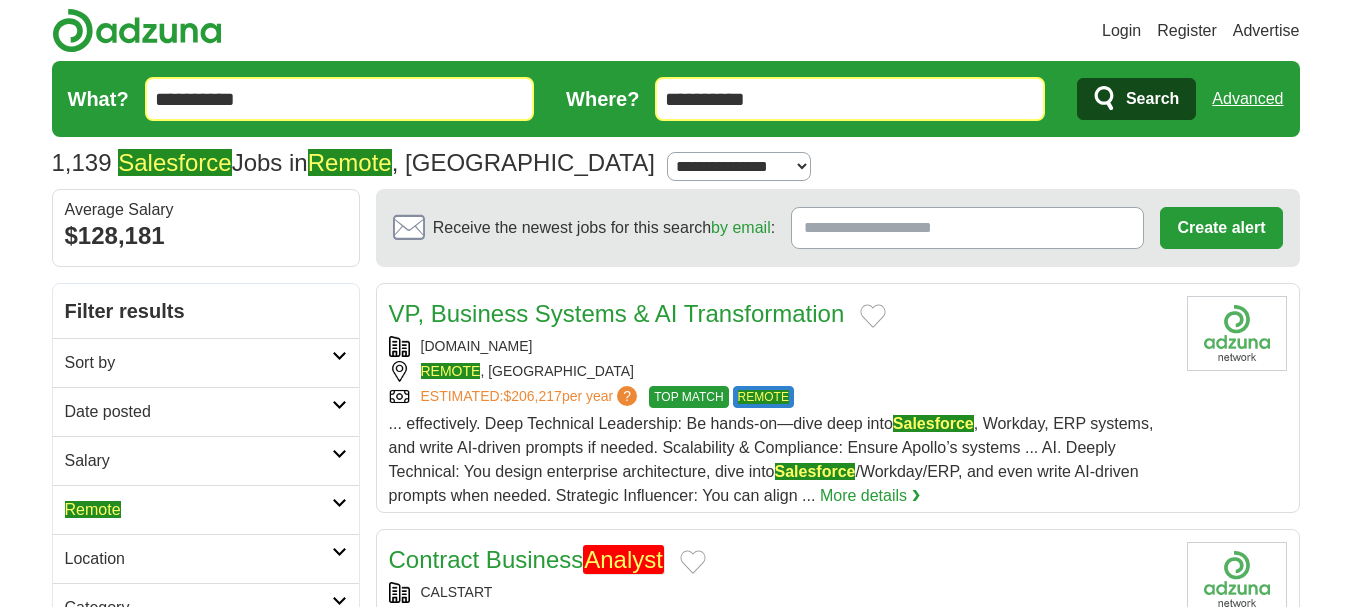 scroll, scrollTop: 1000, scrollLeft: 0, axis: vertical 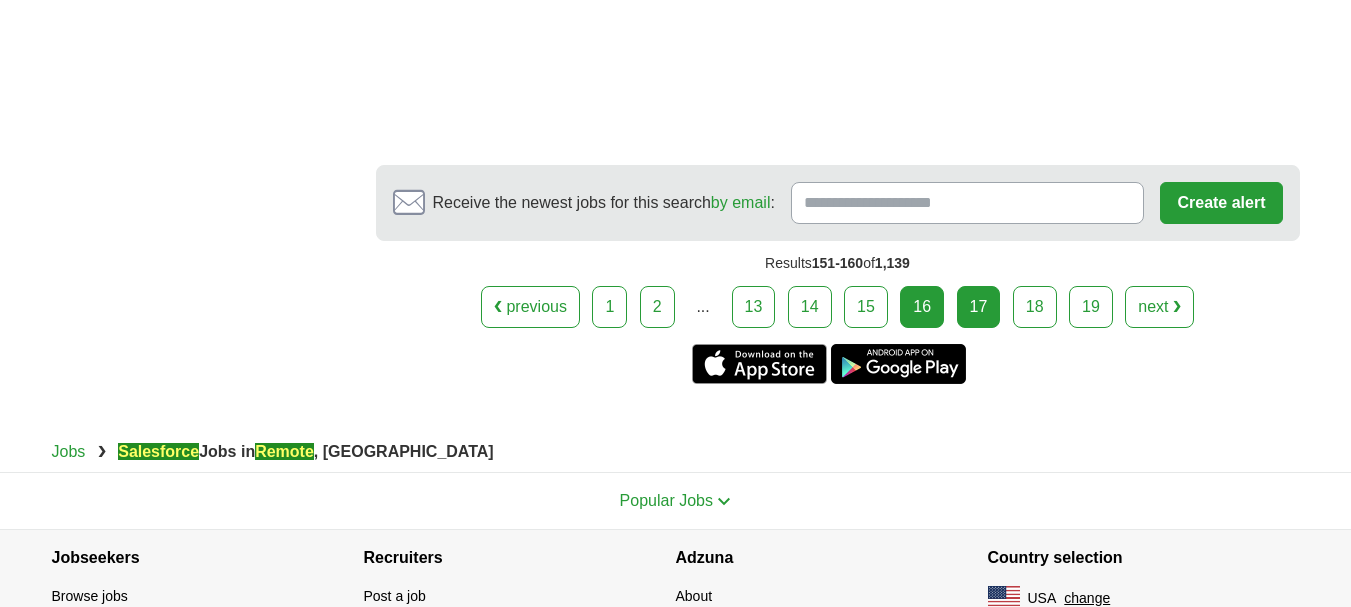 click on "17" at bounding box center [979, 307] 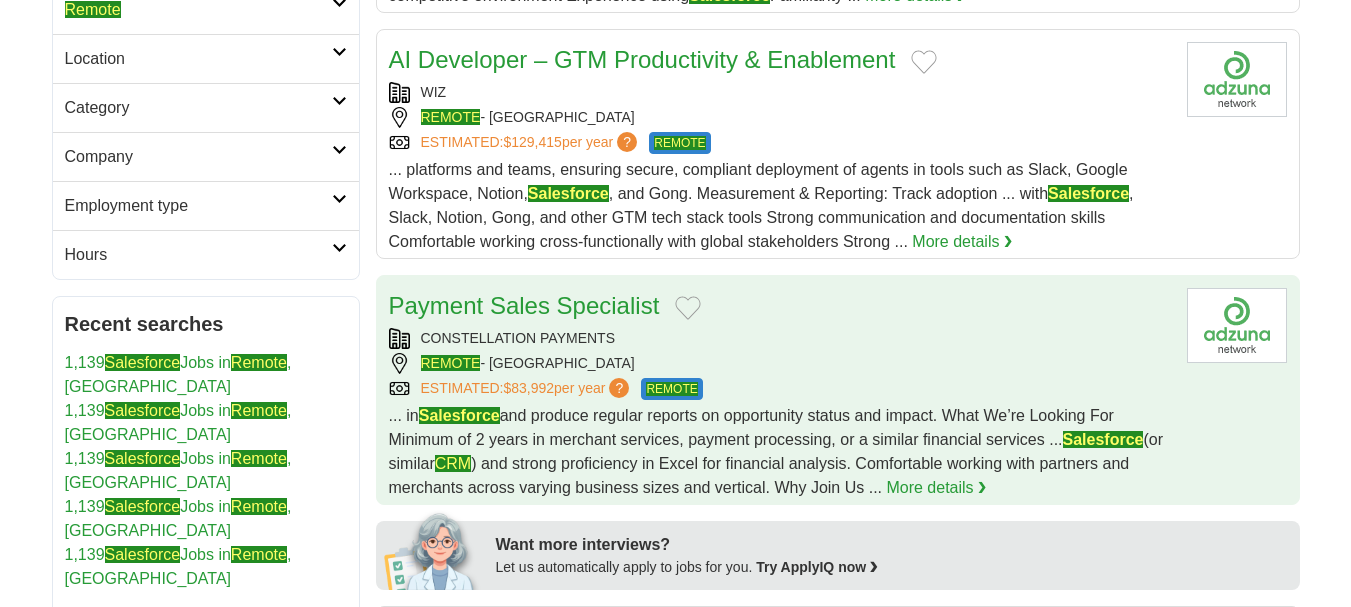 scroll, scrollTop: 727, scrollLeft: 0, axis: vertical 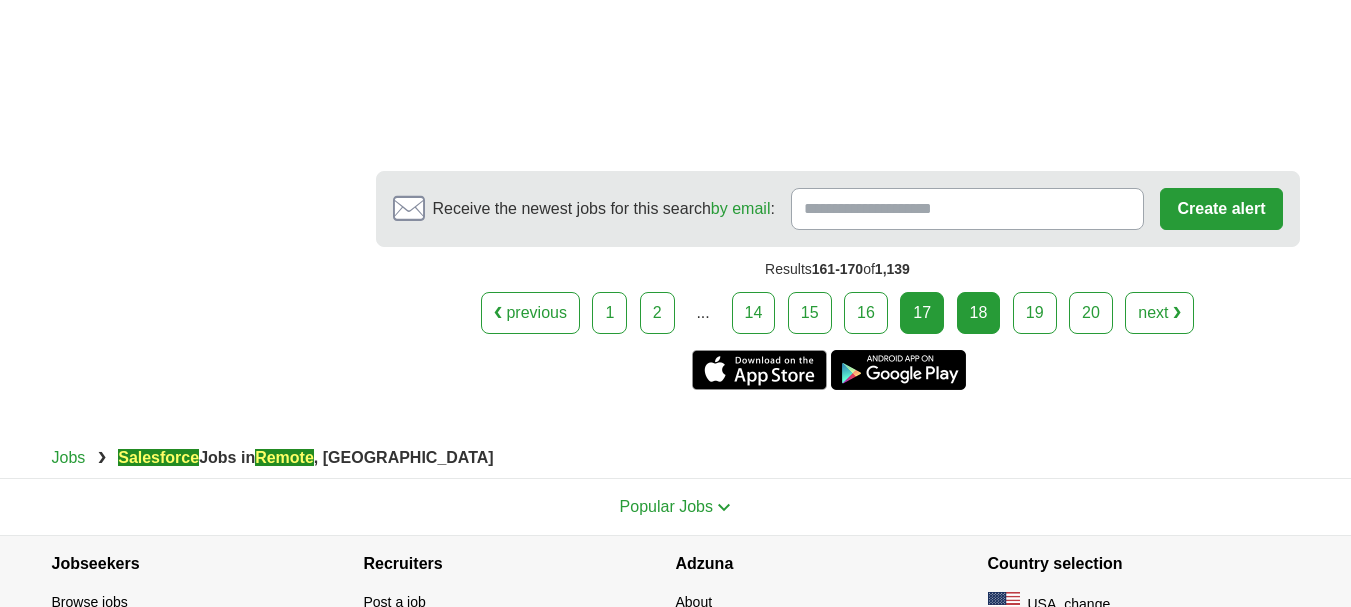 click on "18" at bounding box center [979, 313] 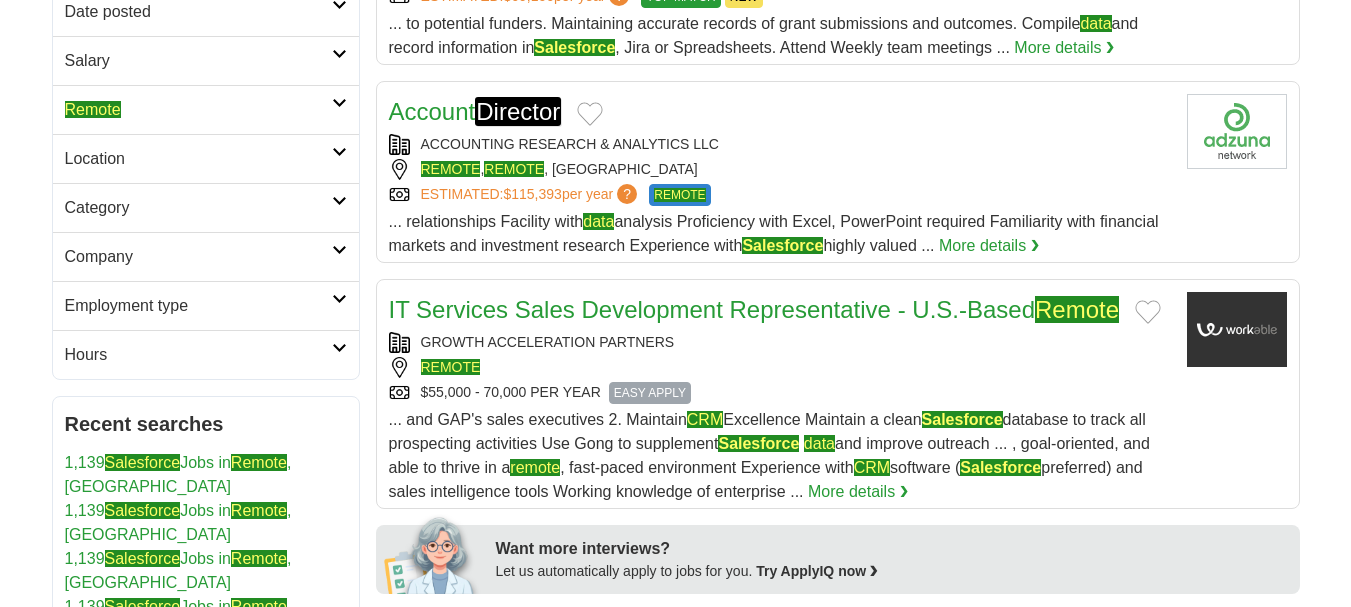 scroll, scrollTop: 0, scrollLeft: 0, axis: both 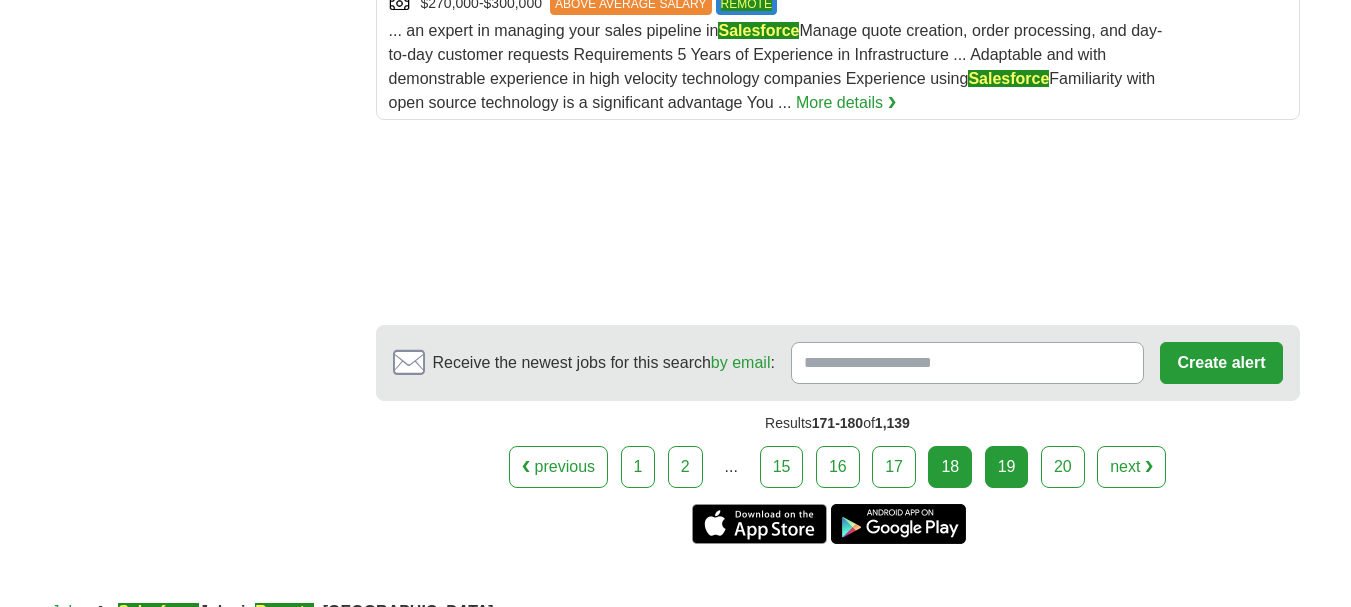 click on "19" at bounding box center (1007, 467) 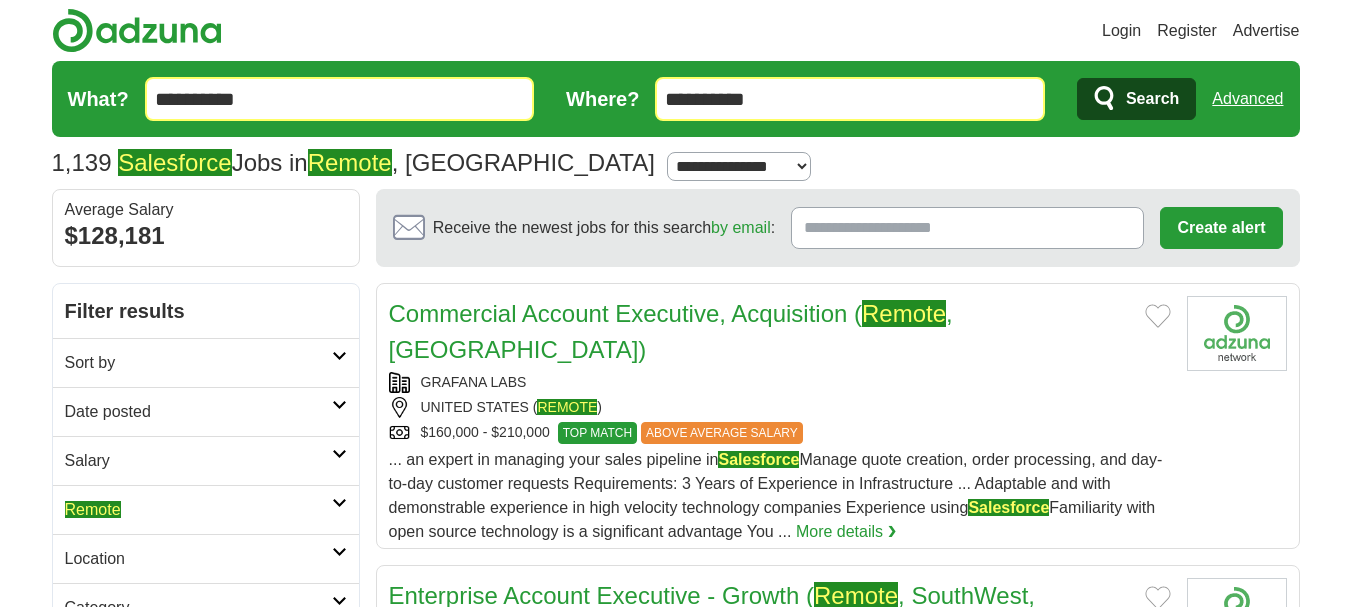 scroll, scrollTop: 1339, scrollLeft: 0, axis: vertical 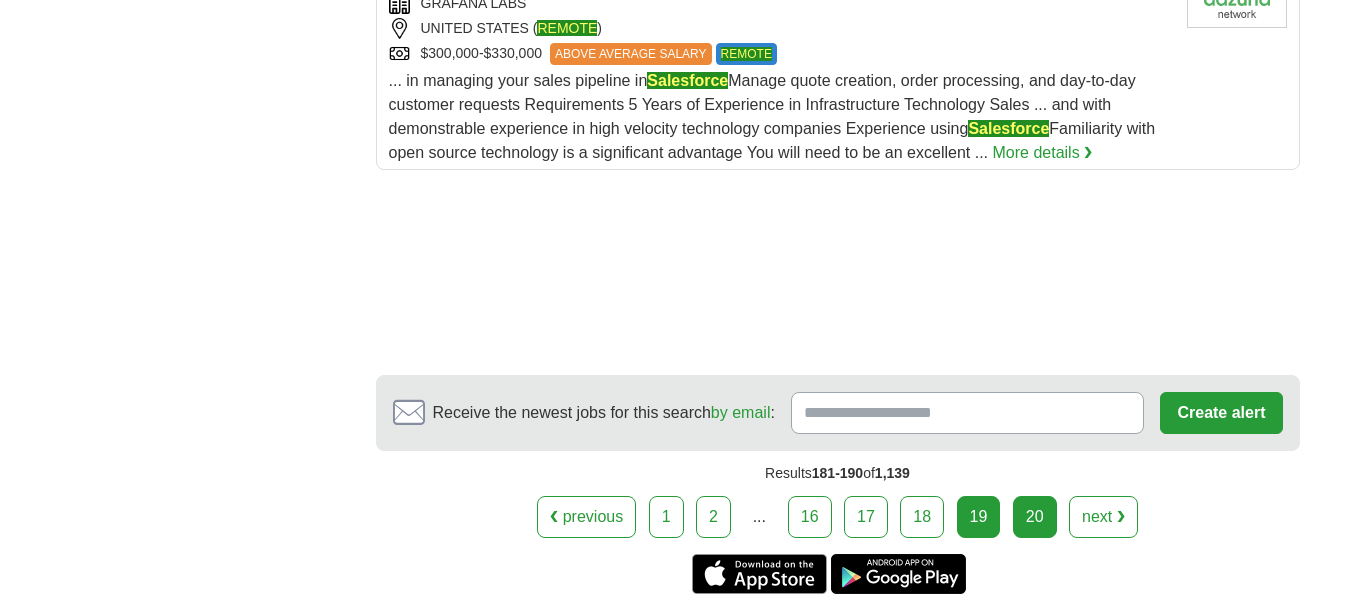 click on "20" at bounding box center [1035, 517] 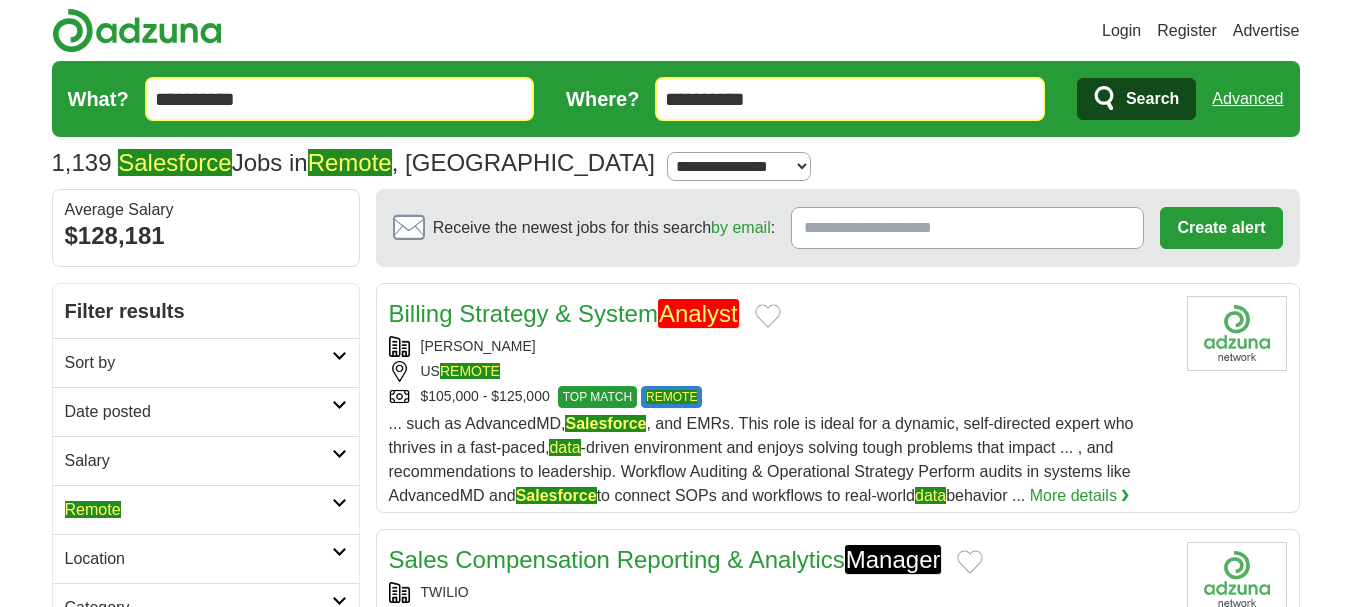 scroll, scrollTop: 1700, scrollLeft: 0, axis: vertical 